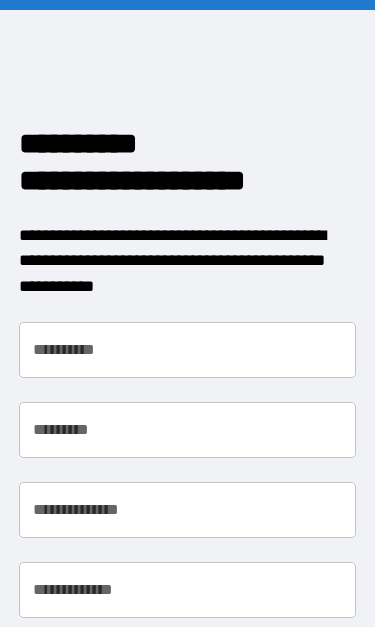 scroll, scrollTop: 0, scrollLeft: 0, axis: both 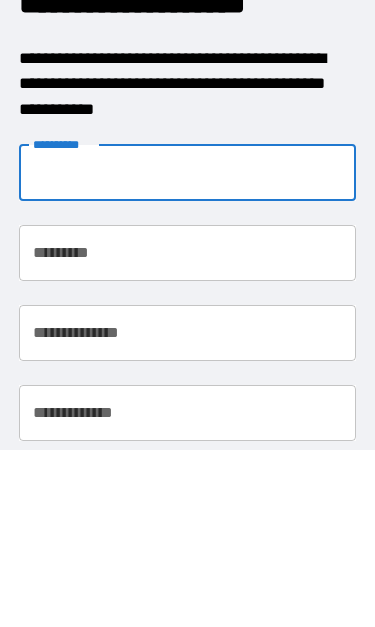 type on "*****" 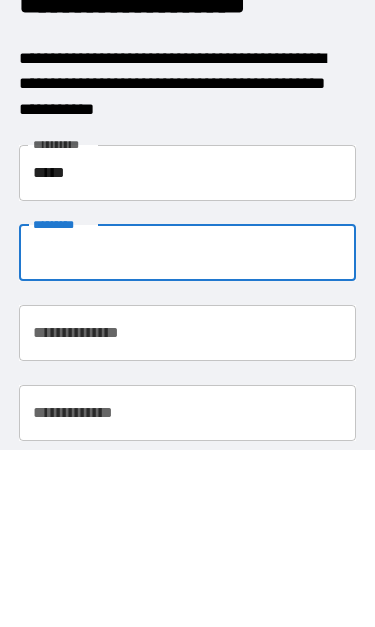 type on "*****" 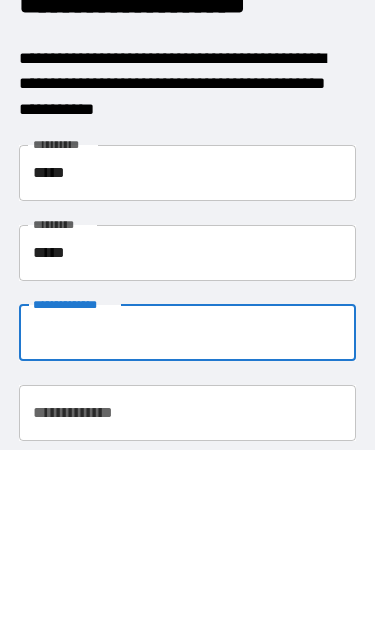 type on "**********" 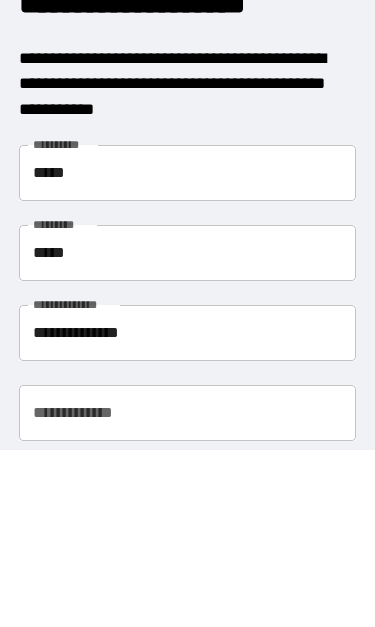 scroll, scrollTop: 86, scrollLeft: 0, axis: vertical 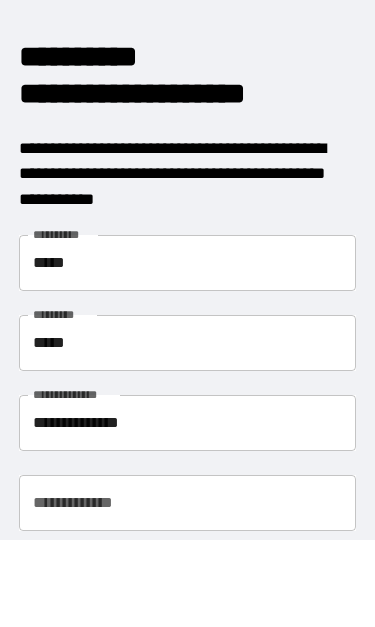 click on "**********" at bounding box center [188, 504] 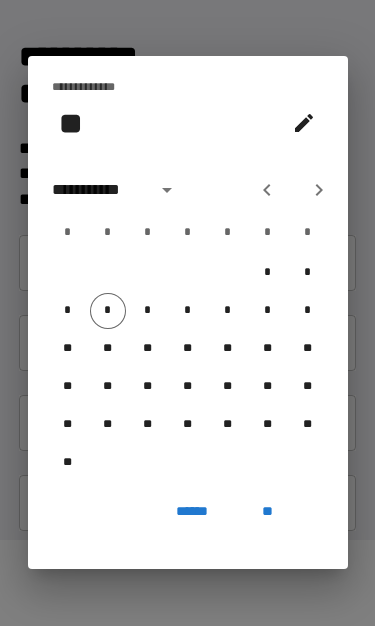 click 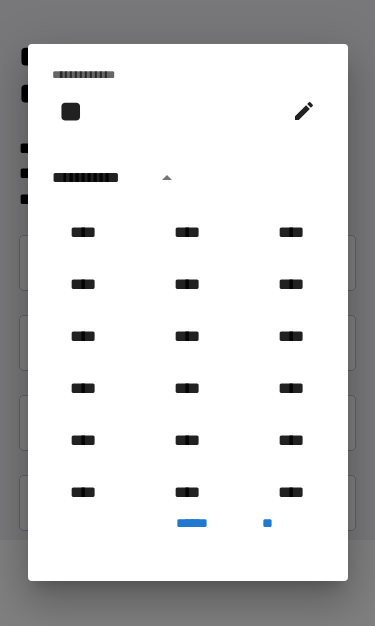 scroll, scrollTop: 877, scrollLeft: 0, axis: vertical 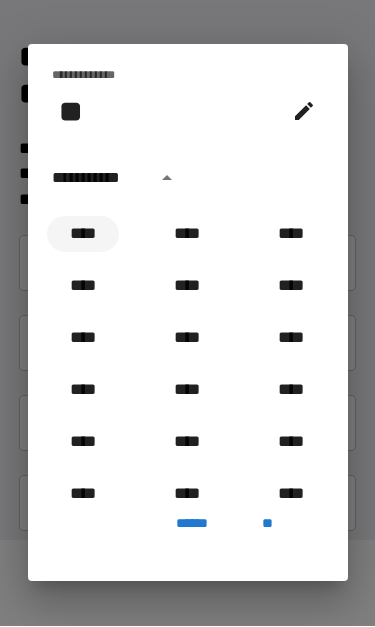 click on "****" at bounding box center (83, 235) 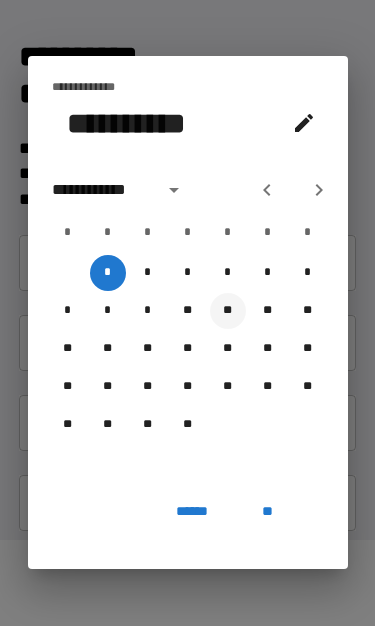 click on "**" at bounding box center (228, 312) 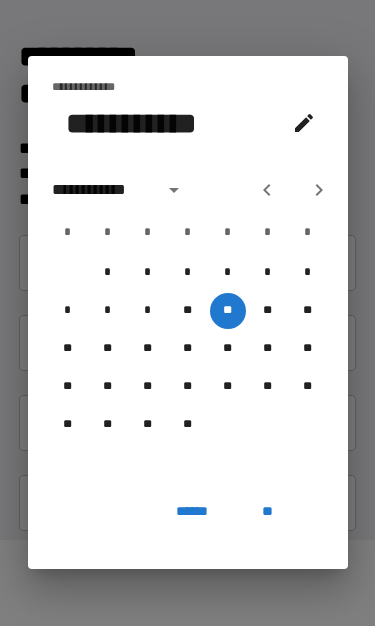 click on "**" at bounding box center [268, 512] 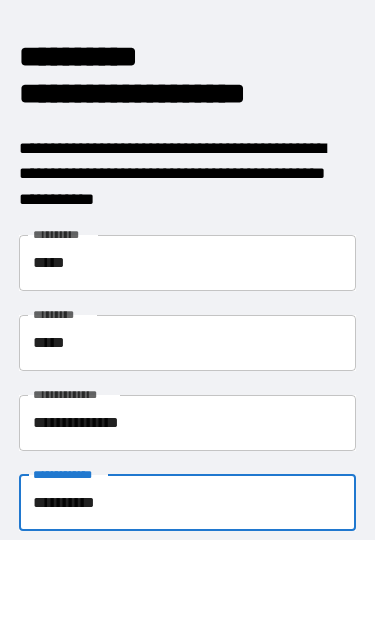 click on "**********" at bounding box center [188, 574] 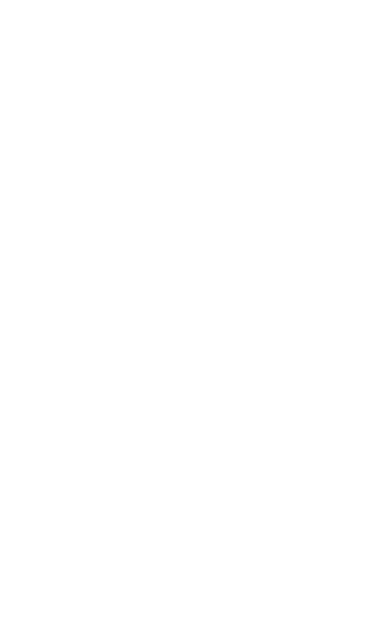 scroll, scrollTop: 0, scrollLeft: 0, axis: both 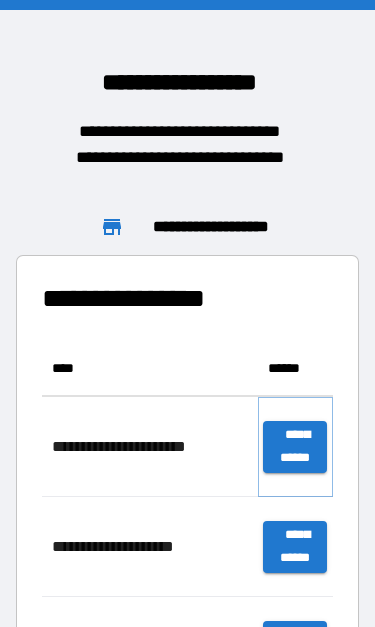 click on "**********" at bounding box center [295, 447] 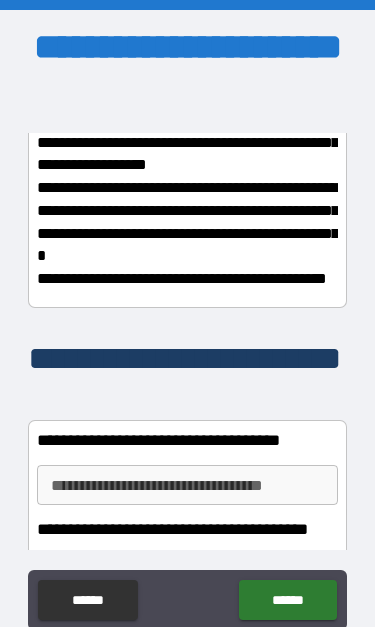 scroll, scrollTop: 354, scrollLeft: 0, axis: vertical 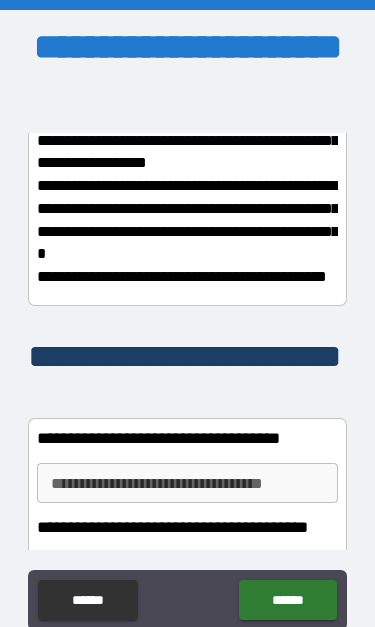 click on "**********" at bounding box center [187, 483] 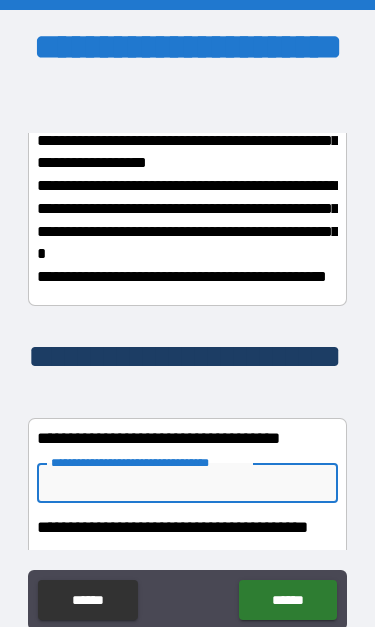 scroll, scrollTop: 31, scrollLeft: 0, axis: vertical 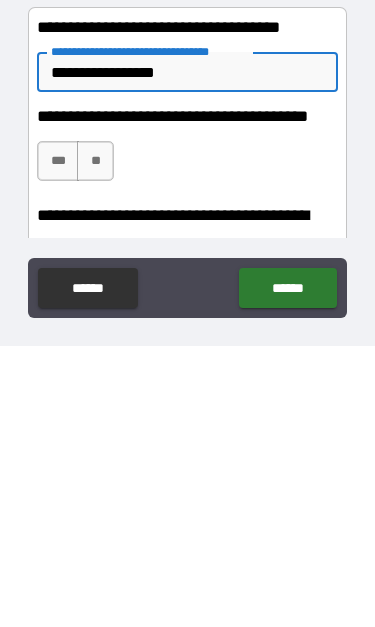 type on "**********" 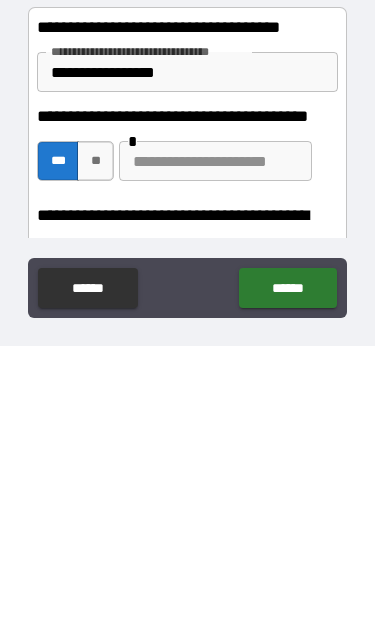 scroll, scrollTop: 86, scrollLeft: 0, axis: vertical 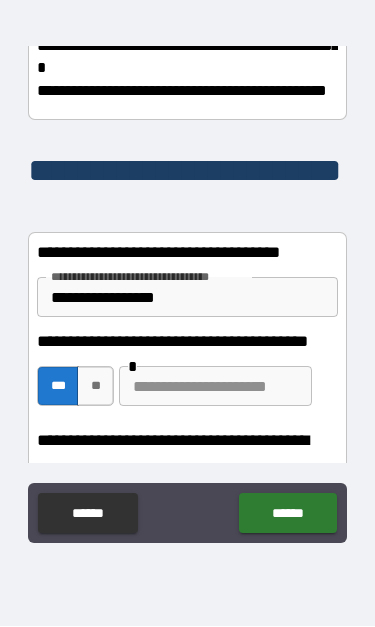 click at bounding box center [215, 387] 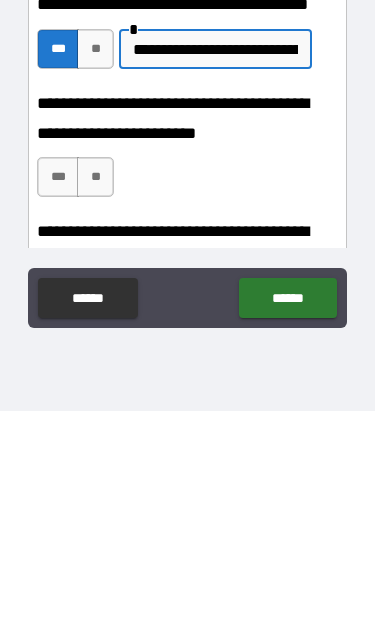 scroll, scrollTop: 579, scrollLeft: 0, axis: vertical 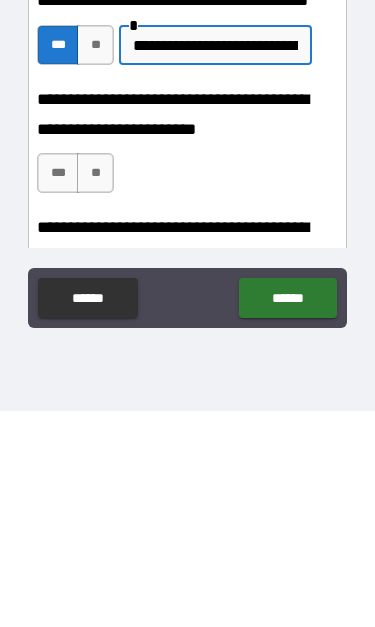 type on "**********" 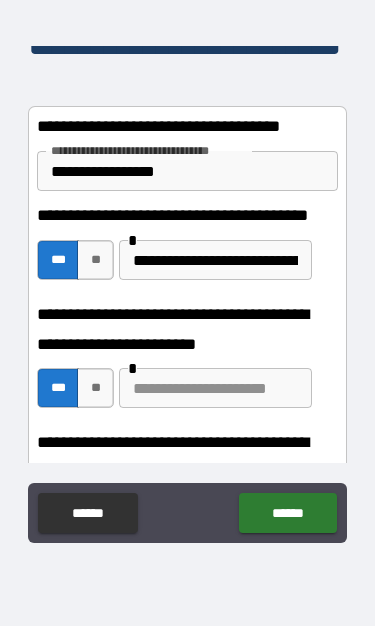 click at bounding box center [215, 389] 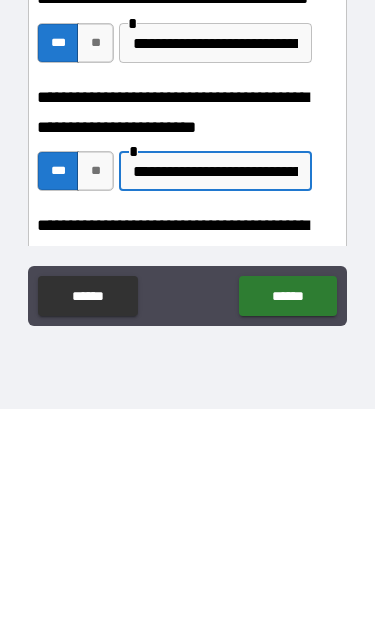 type on "**********" 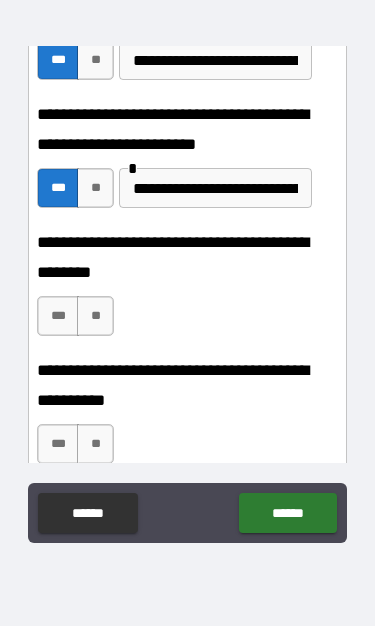 scroll, scrollTop: 799, scrollLeft: 0, axis: vertical 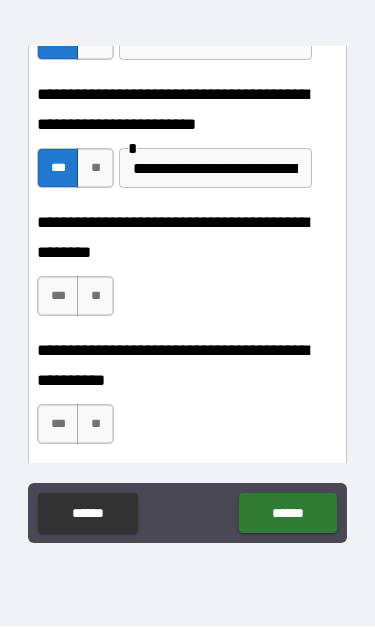 click on "**" at bounding box center [95, 297] 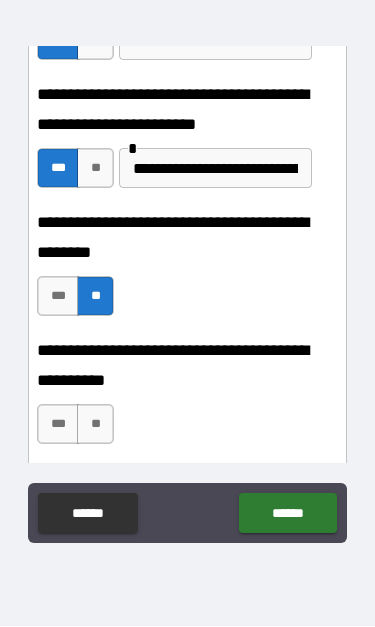 click on "**" at bounding box center [95, 425] 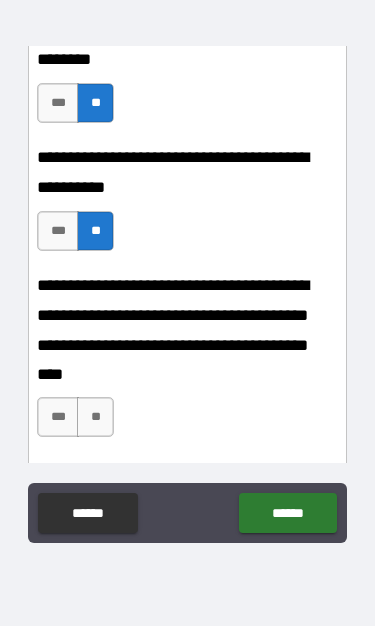 scroll, scrollTop: 999, scrollLeft: 0, axis: vertical 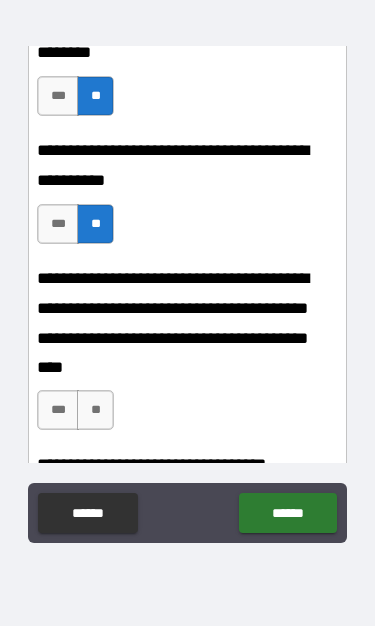 click on "**" at bounding box center [95, 411] 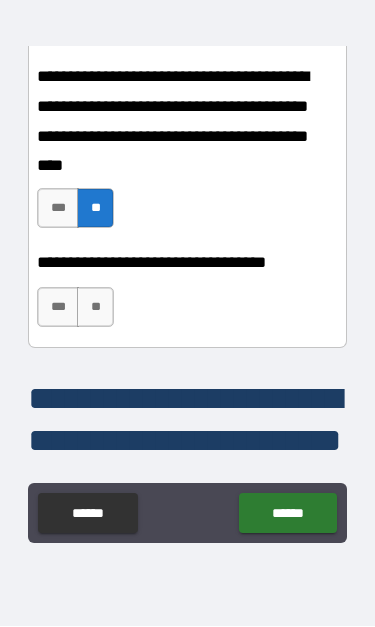 scroll, scrollTop: 1203, scrollLeft: 0, axis: vertical 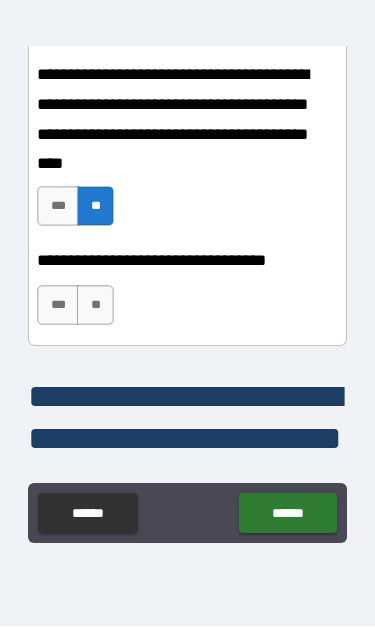 click on "**" at bounding box center (95, 306) 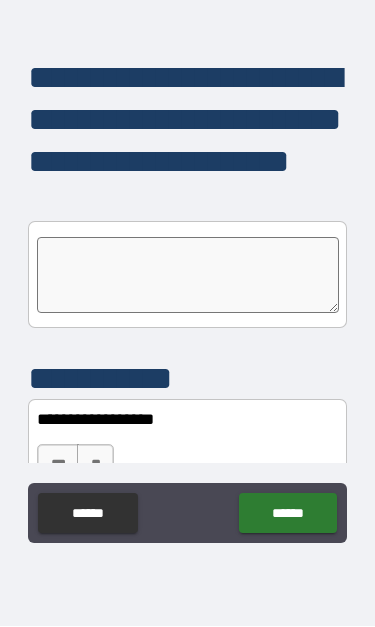 scroll, scrollTop: 1489, scrollLeft: 0, axis: vertical 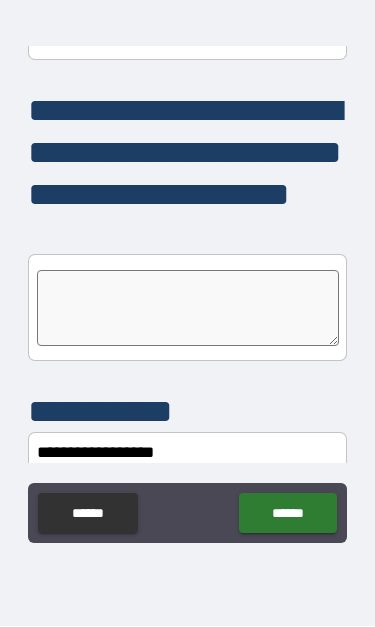 click at bounding box center [188, 309] 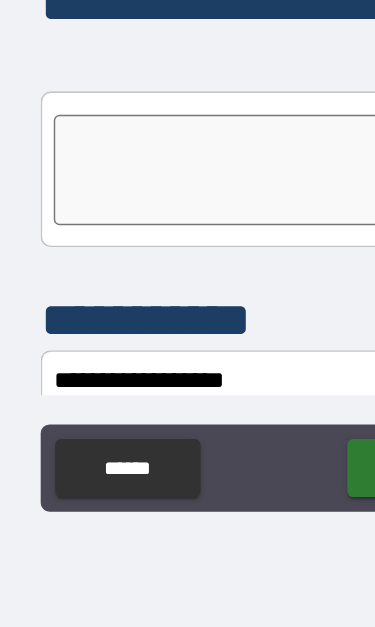 paste on "**********" 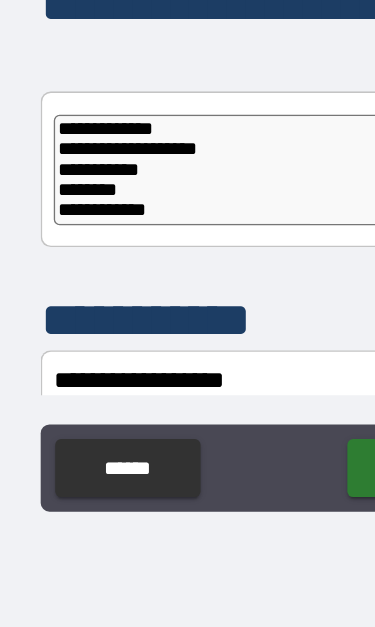 scroll, scrollTop: 294, scrollLeft: 0, axis: vertical 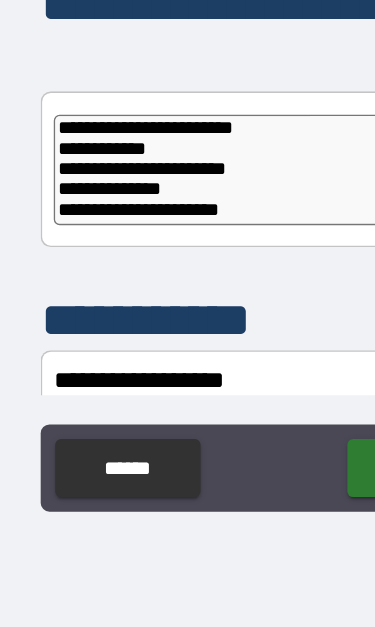 type on "*" 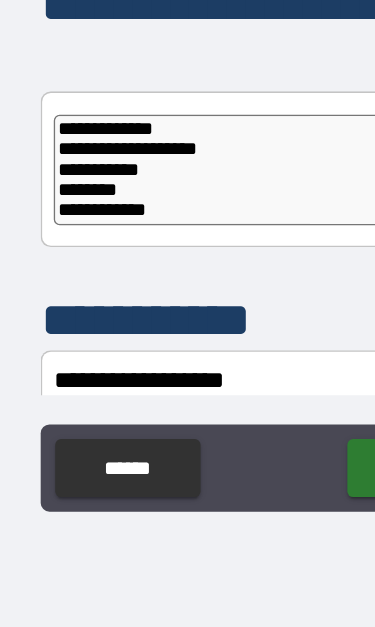 scroll, scrollTop: 0, scrollLeft: 0, axis: both 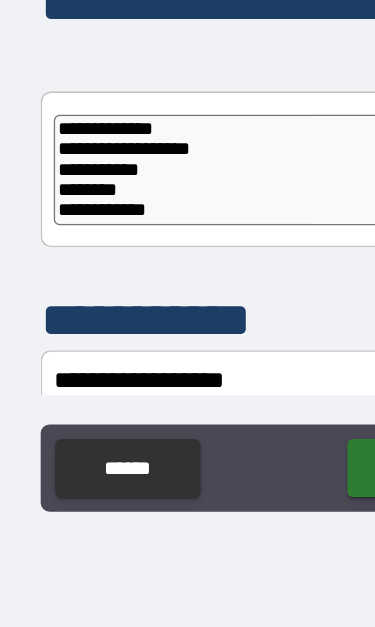 type on "*" 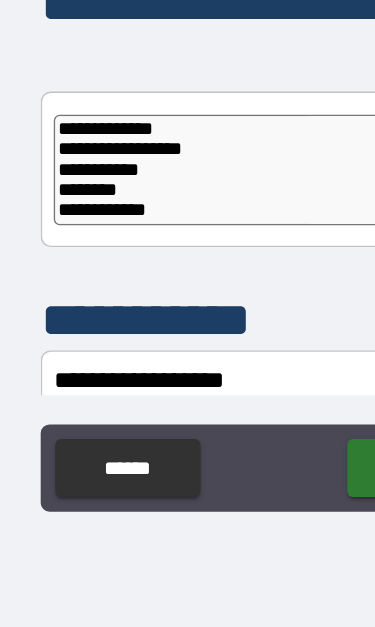 type on "**********" 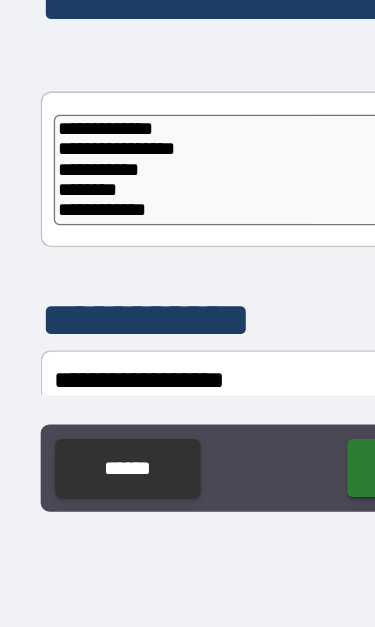 type on "**********" 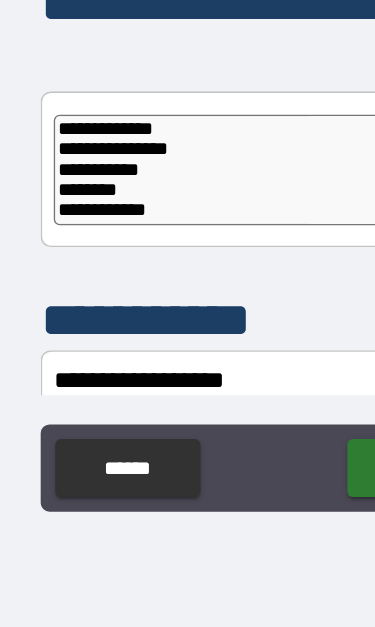 type on "**********" 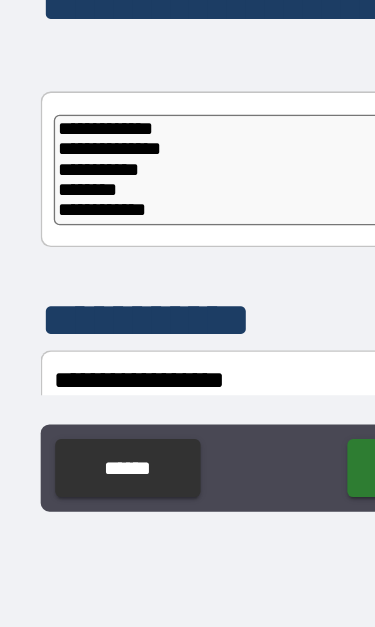 type on "**********" 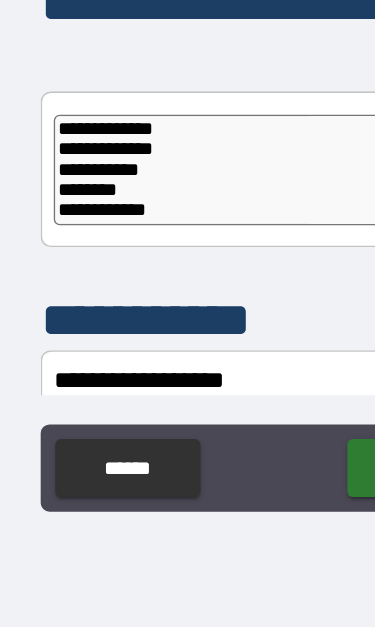 type on "**********" 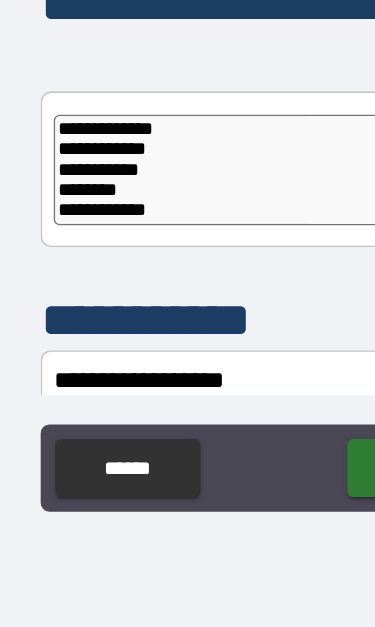 type on "*" 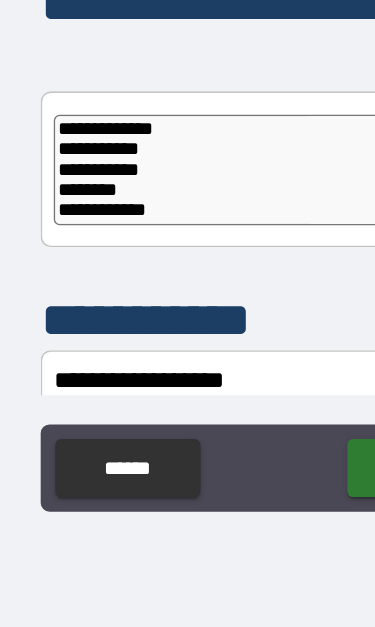 type on "**********" 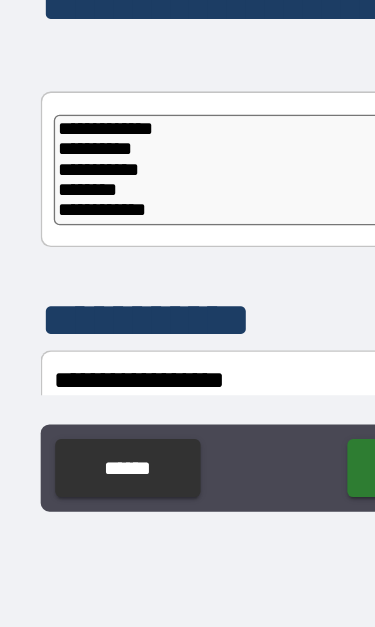 type on "*" 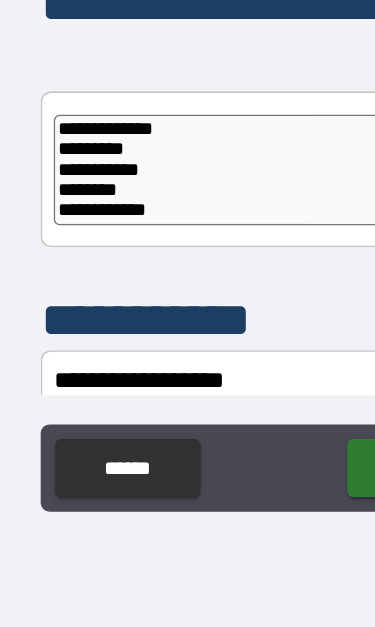 type on "*" 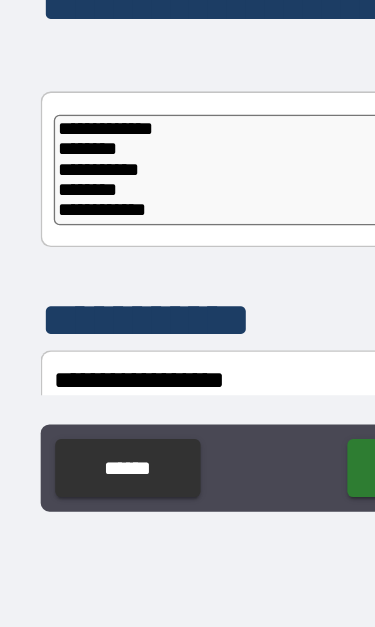 type on "**********" 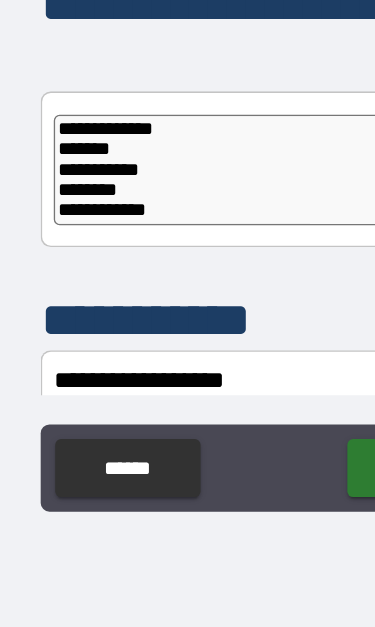 type on "*" 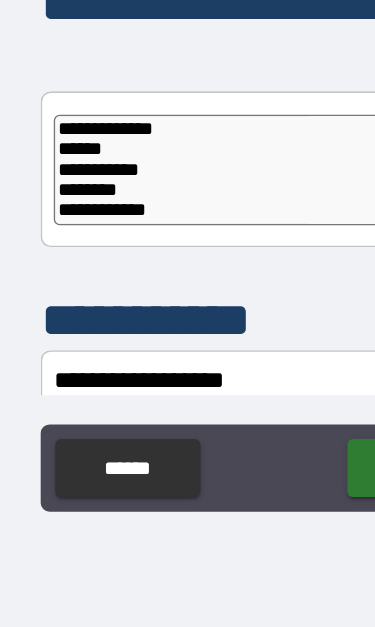 type on "*" 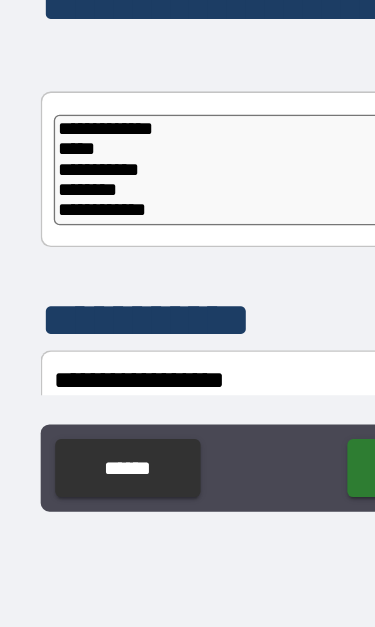type on "*" 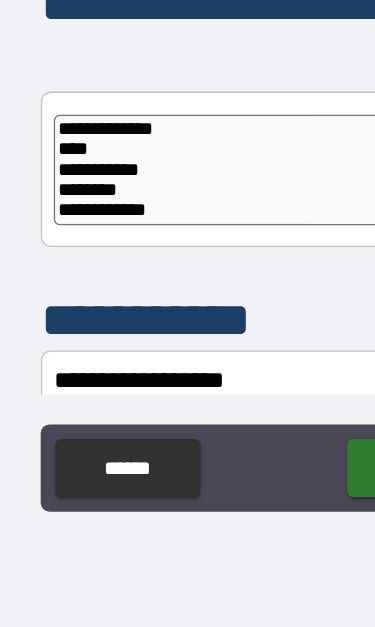 type on "**********" 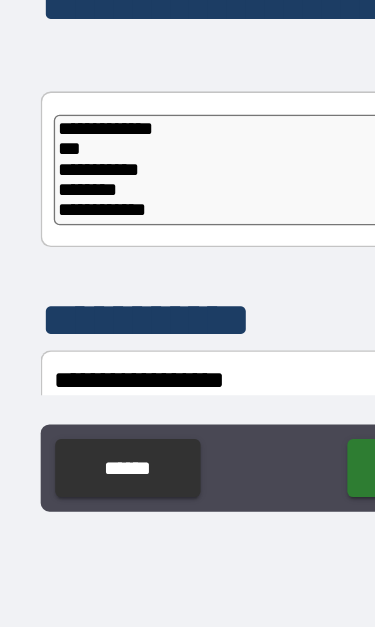 type on "*" 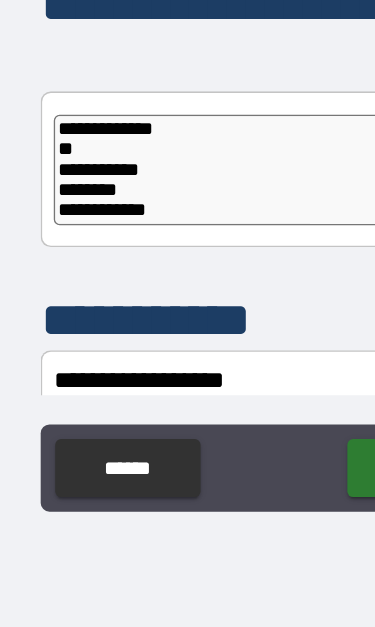type on "*" 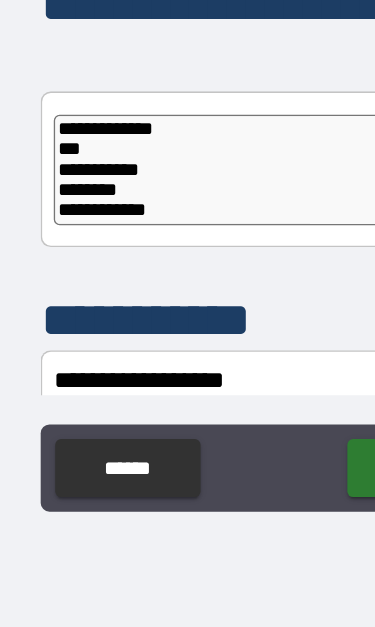 type on "*" 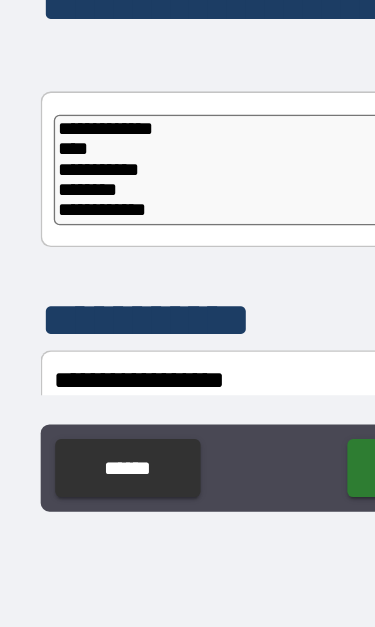 type on "*" 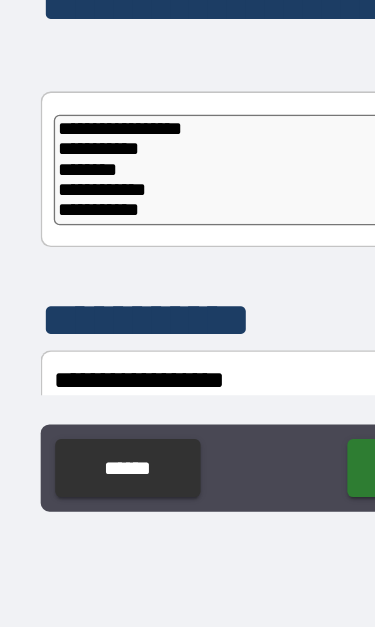 type on "*" 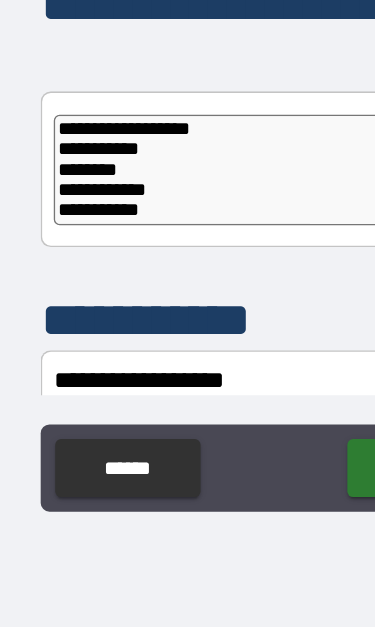 type on "*" 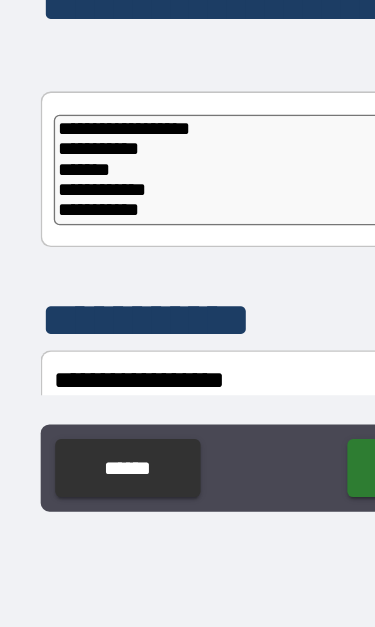 type on "*" 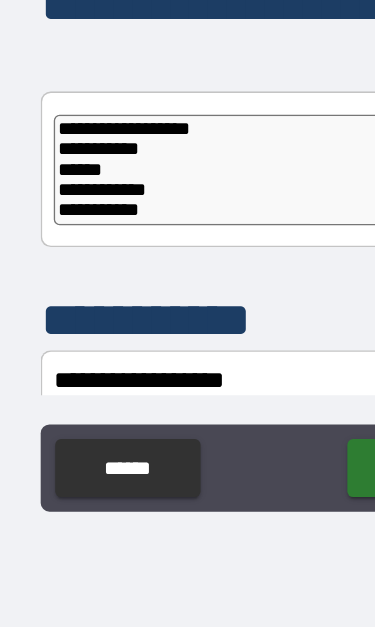 type on "*" 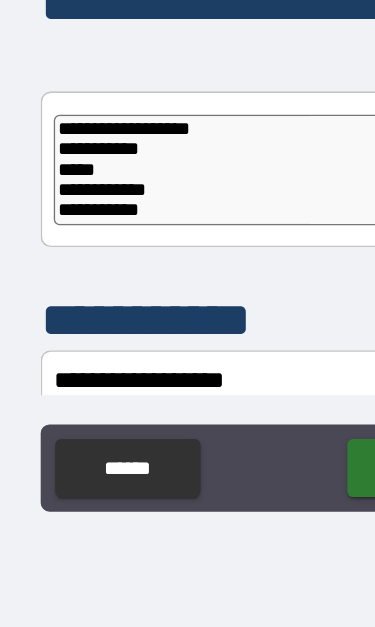 type on "**********" 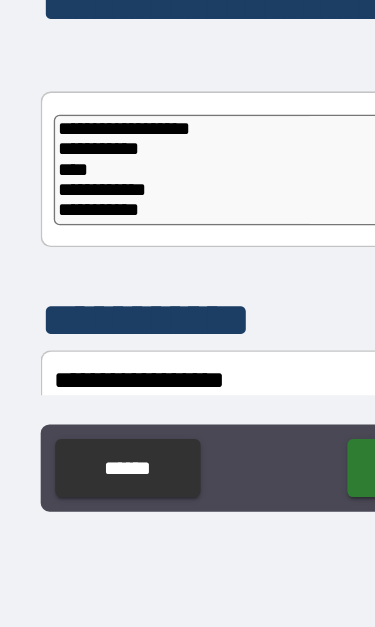 type on "**********" 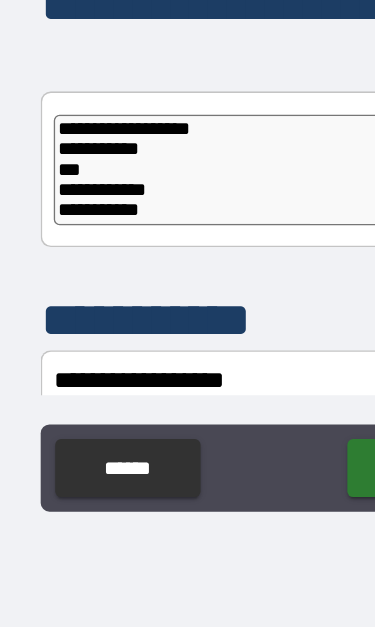 type on "**********" 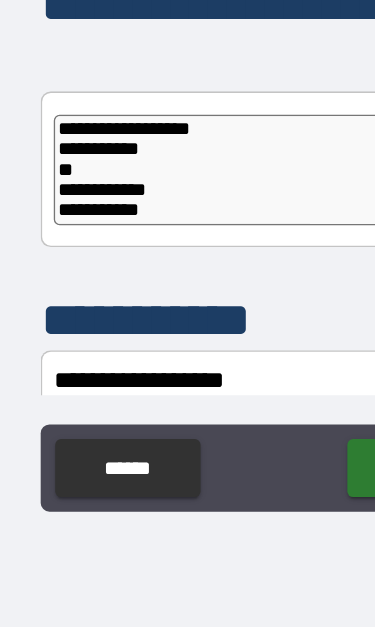 type on "*" 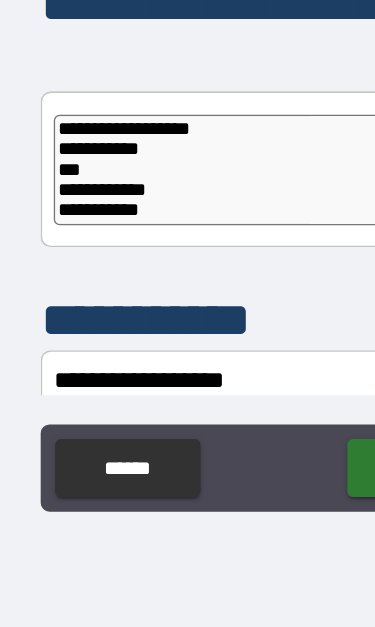 type on "*" 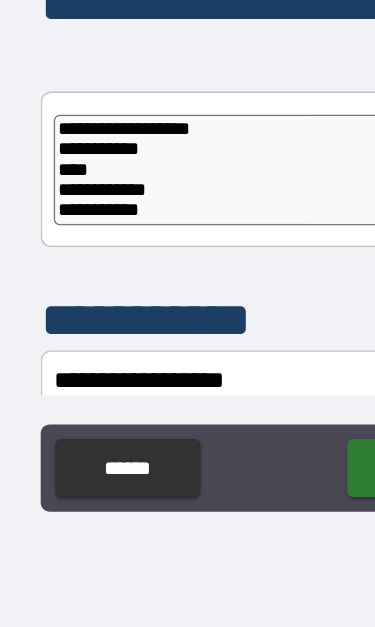 type on "*" 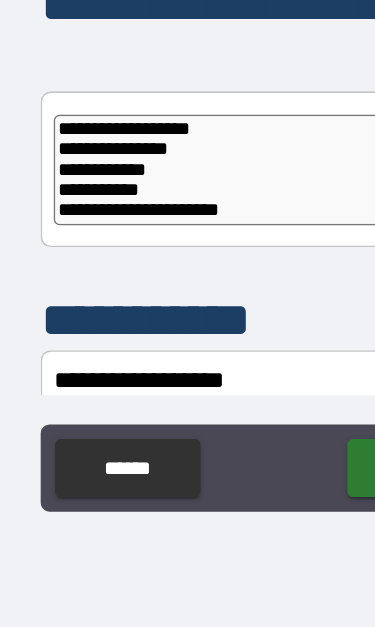 type on "*" 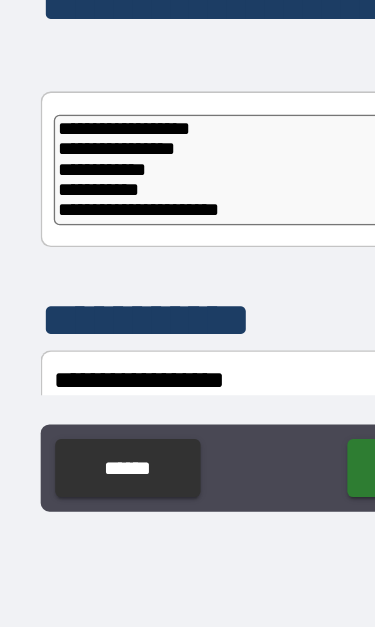 type on "*" 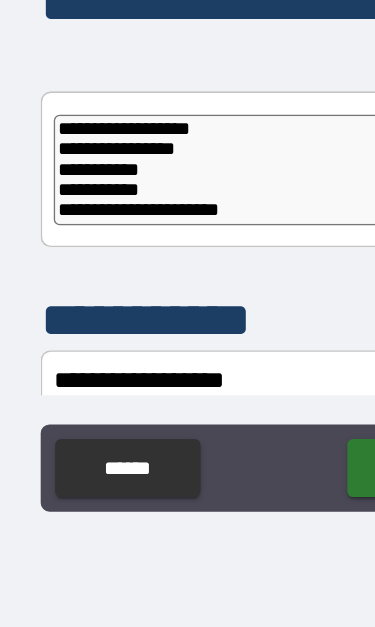 type on "*" 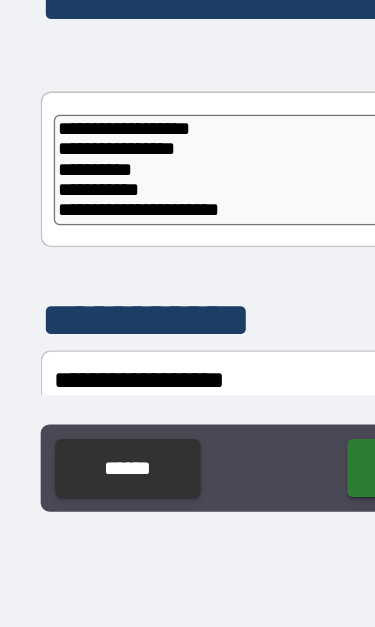 type on "**********" 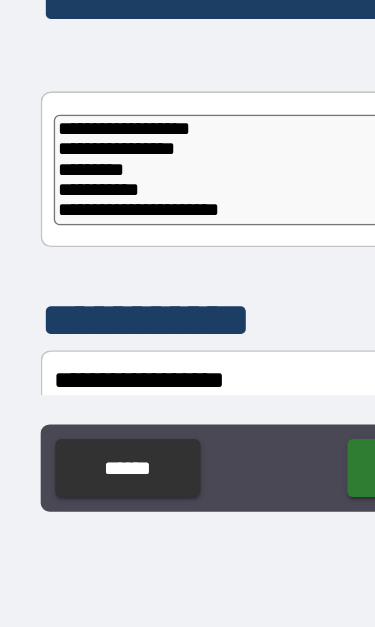 type on "*" 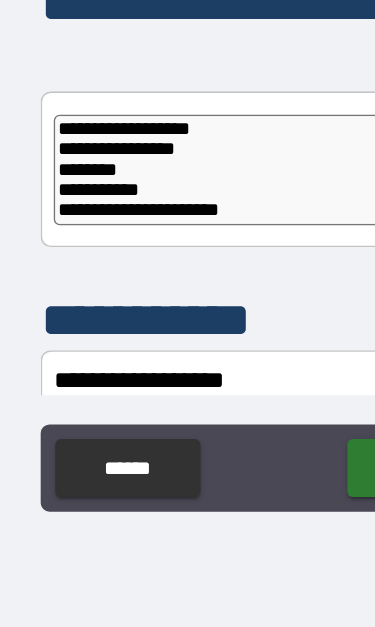 type on "**********" 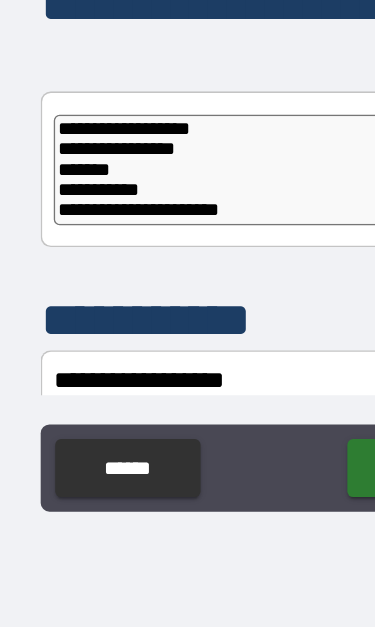 type on "*" 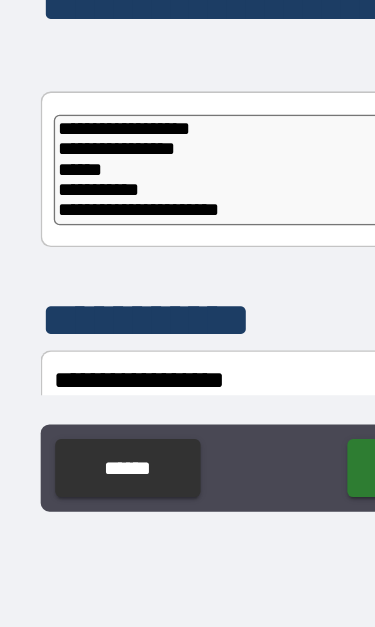 type on "**********" 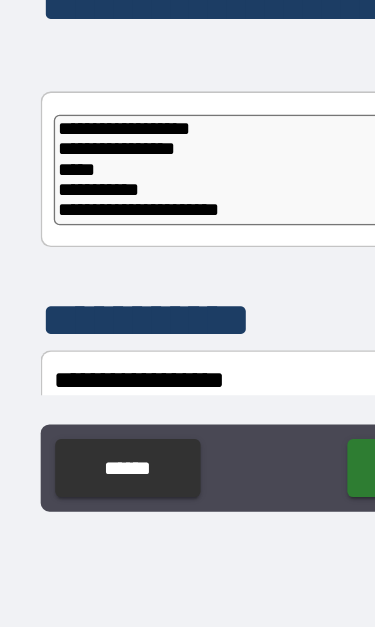 type on "**********" 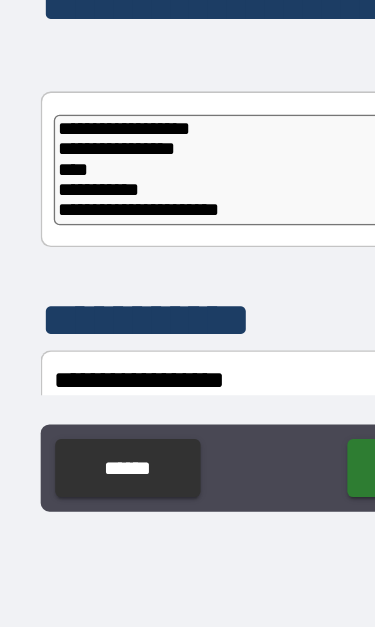 type on "**********" 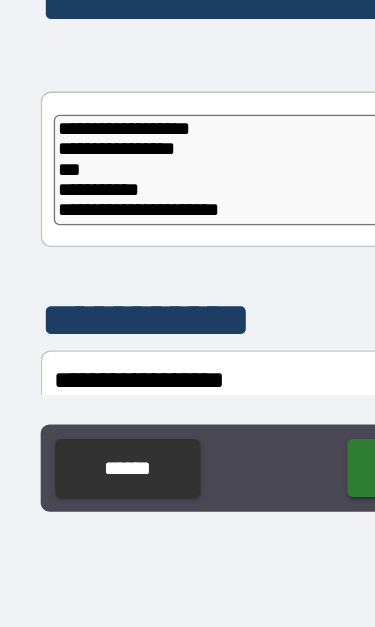 type on "*" 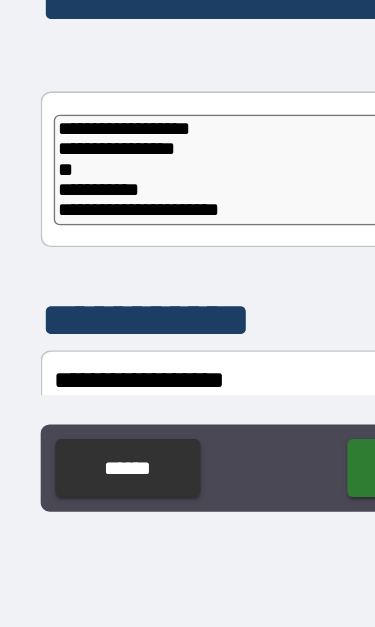 type on "*" 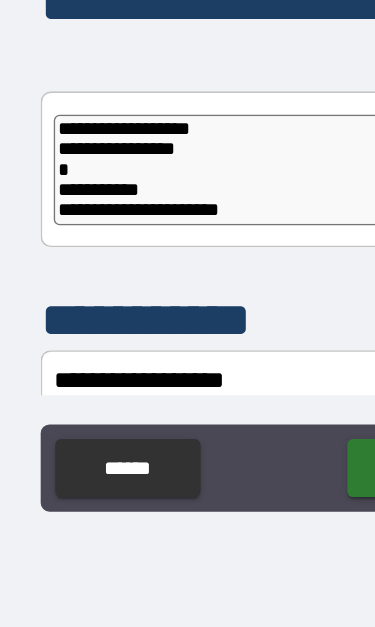 type on "**********" 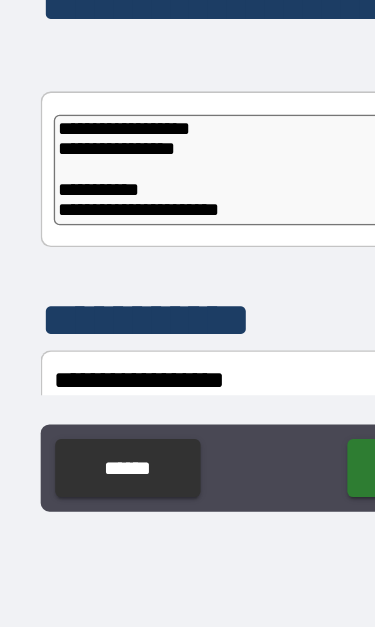 type on "*" 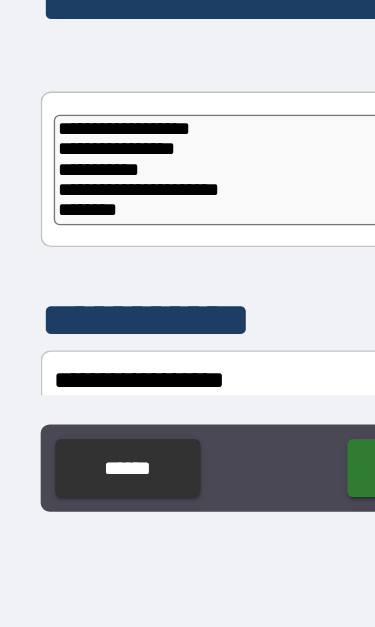 type on "*" 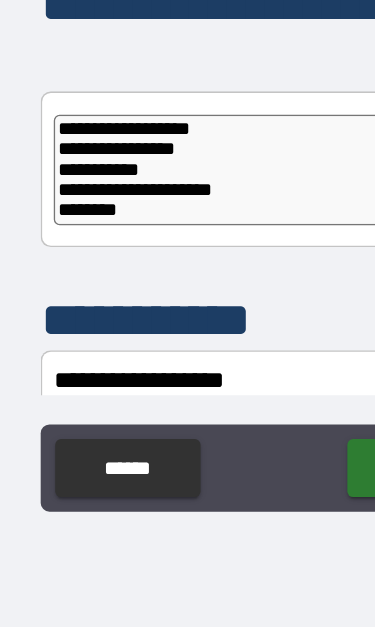 type on "*" 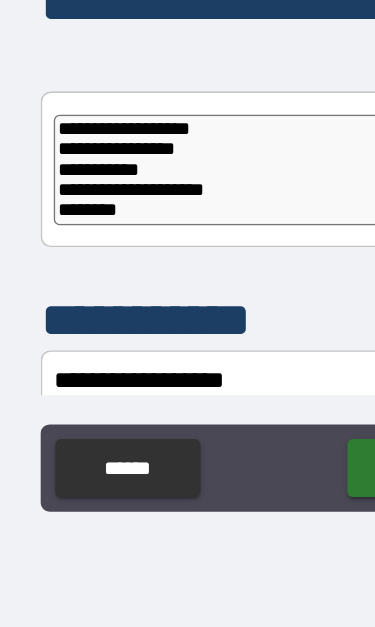 type on "**********" 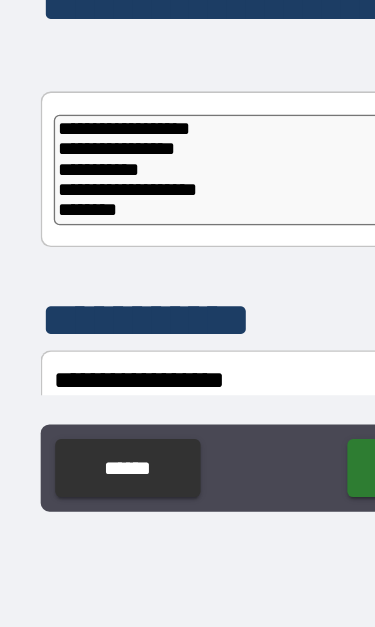 type on "**********" 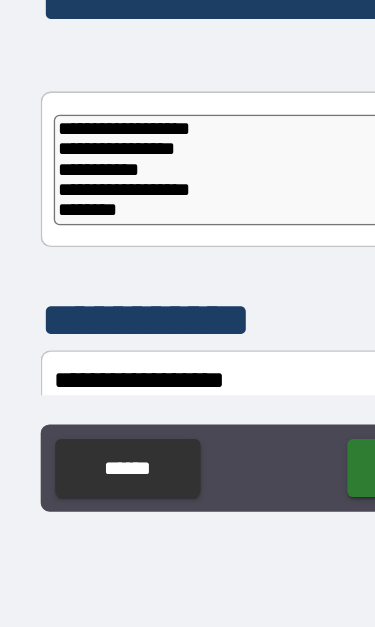 type on "*" 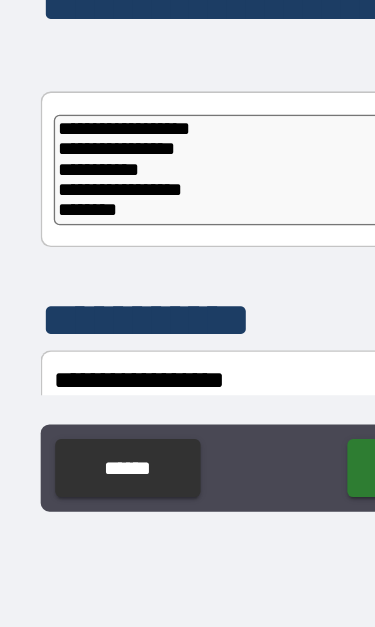 type on "**********" 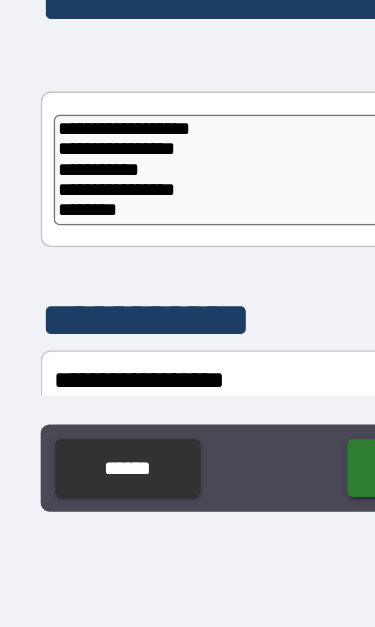 type on "**********" 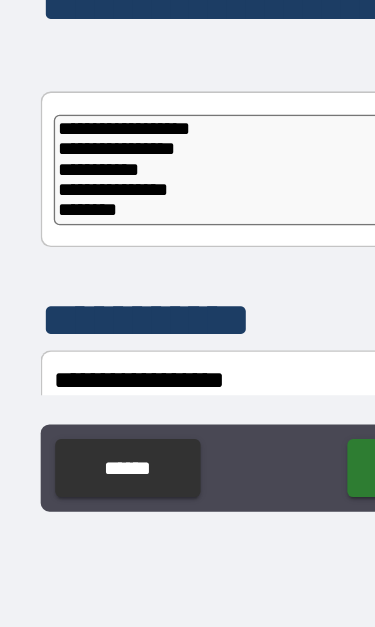 type on "**********" 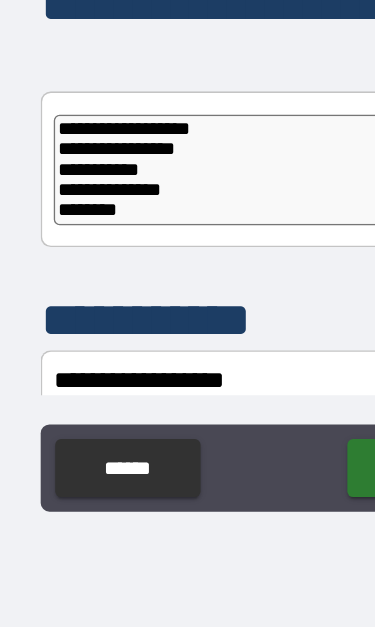 type on "*" 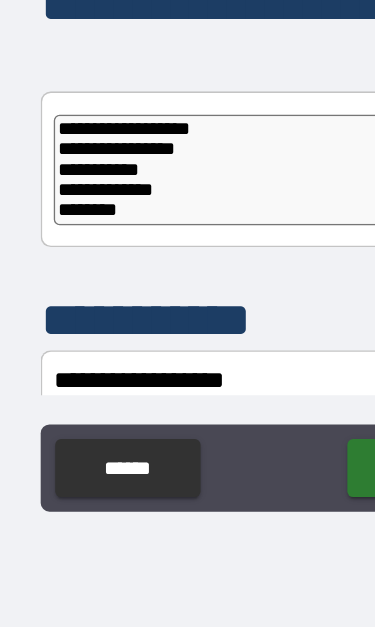 type on "*" 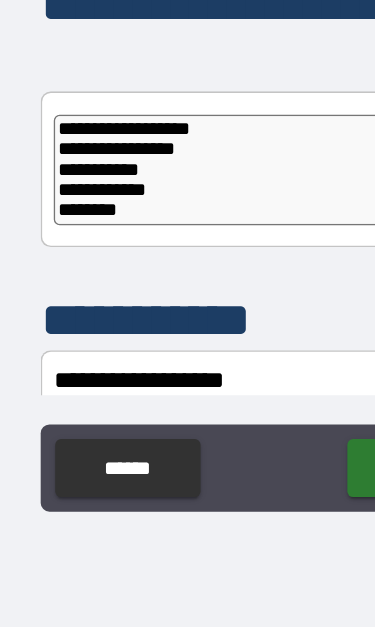 type on "*" 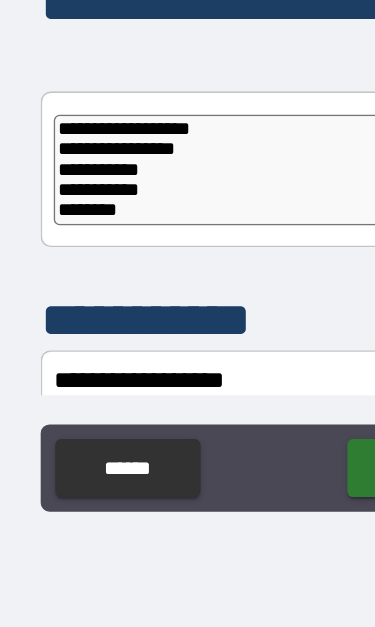 type on "*" 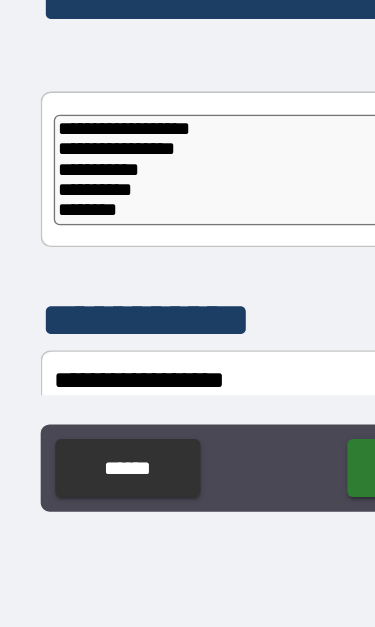type on "**********" 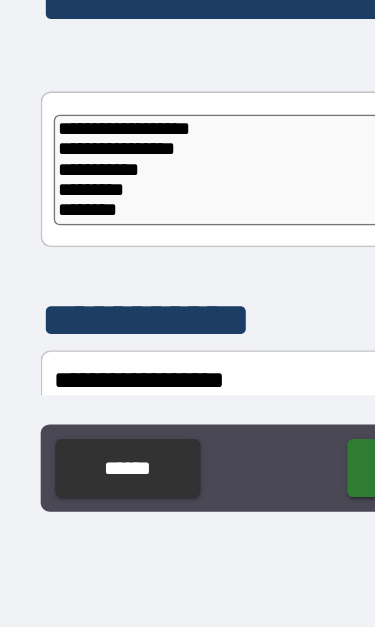 type on "*" 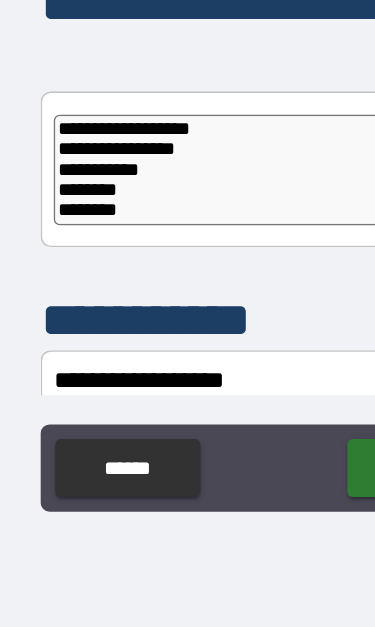 type on "**********" 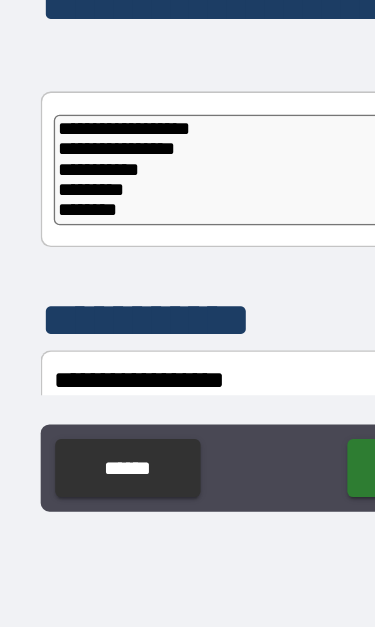 type on "*" 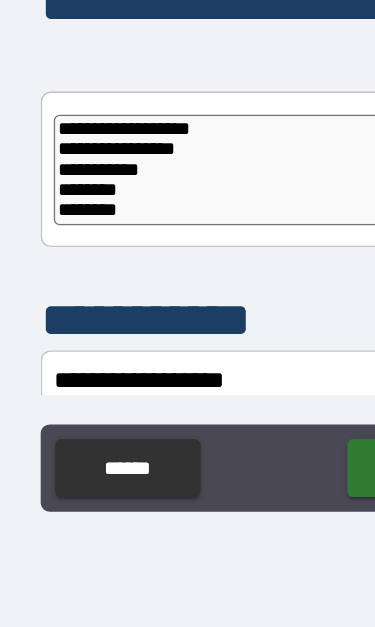 type on "*" 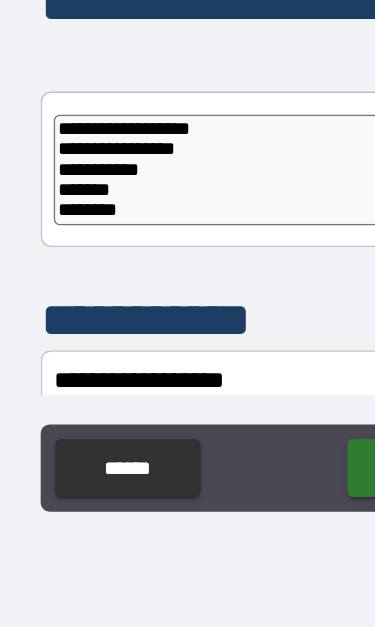 type on "**********" 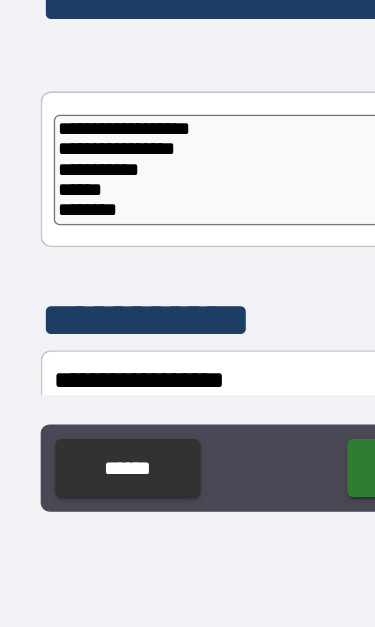 type on "**********" 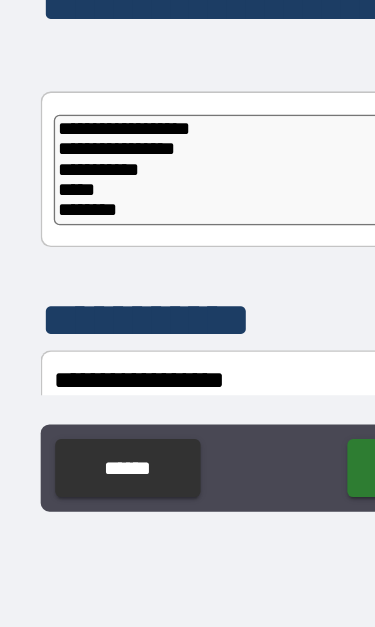 type on "*" 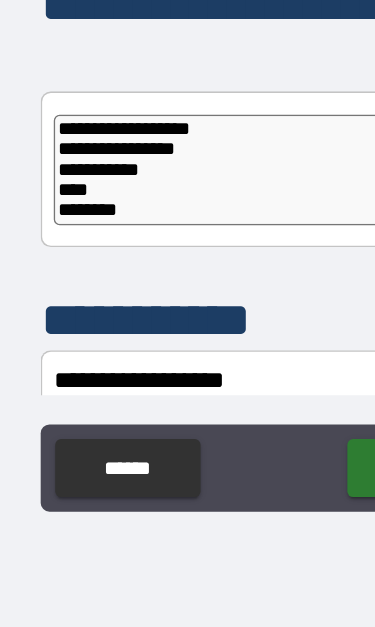type on "**********" 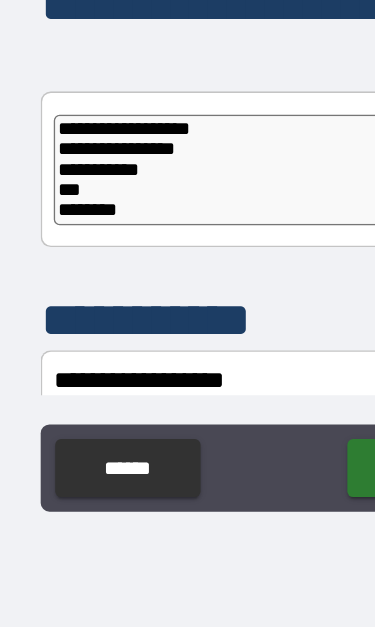 type on "*" 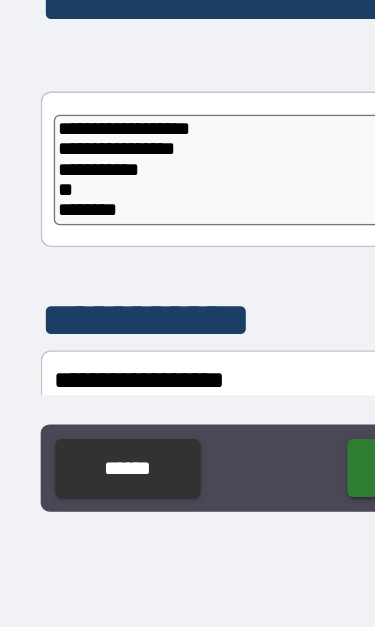 type on "**********" 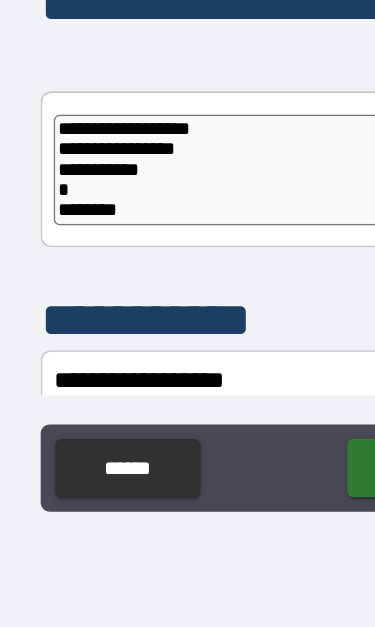 type on "*" 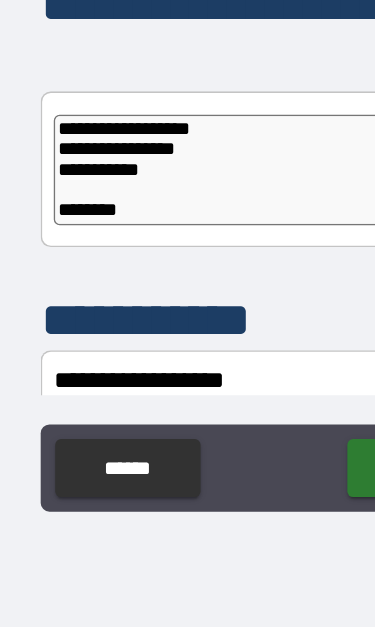 type on "*" 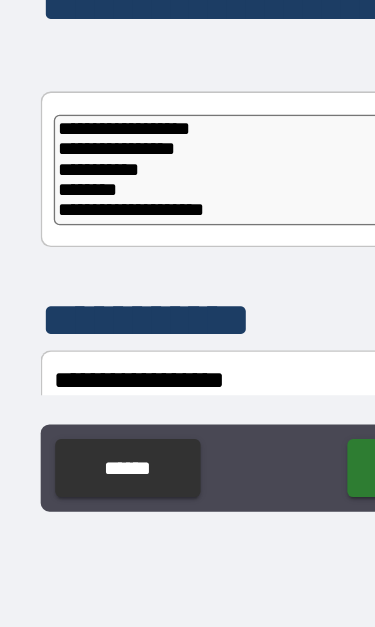 type on "*" 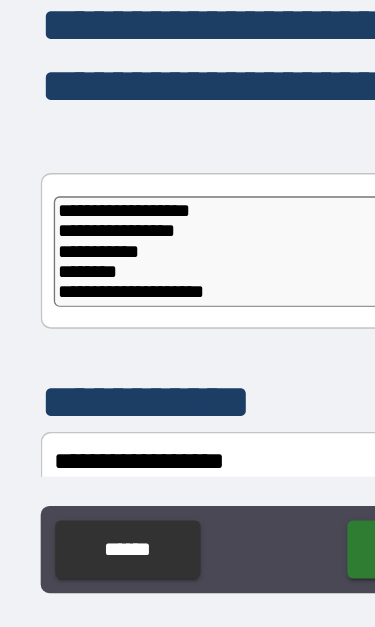 click on "**********" at bounding box center [191, 309] 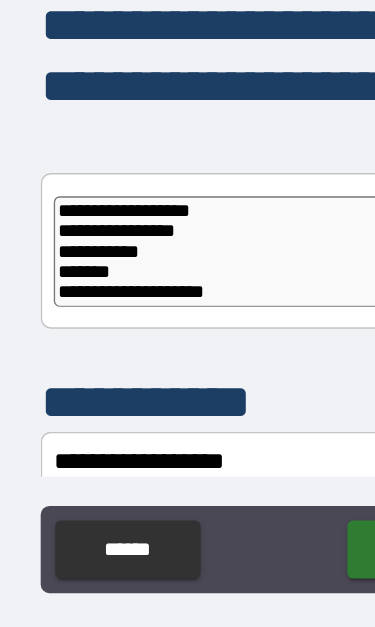 type on "*" 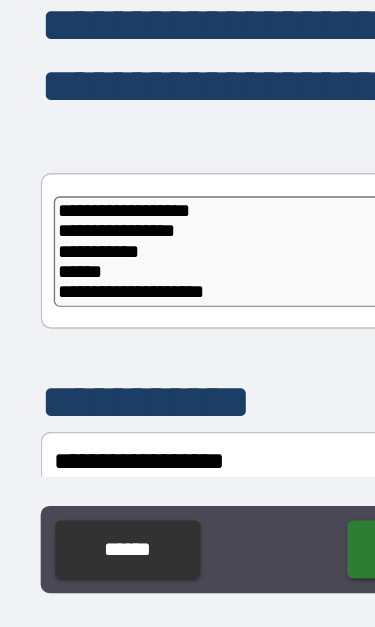 type on "*" 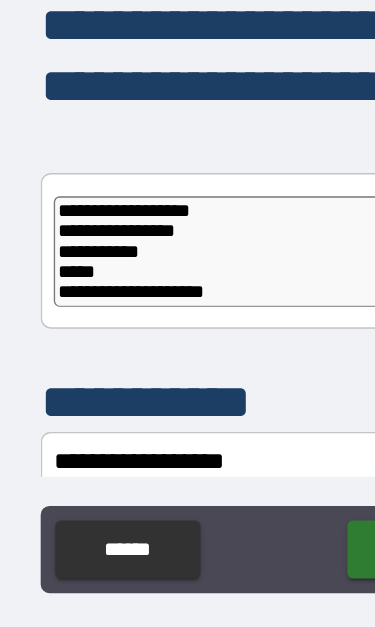 type on "*" 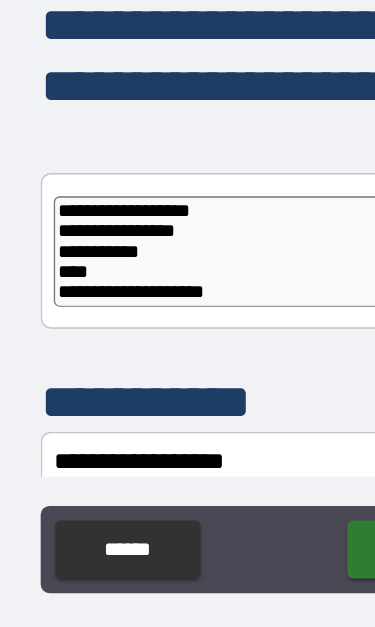 type on "*" 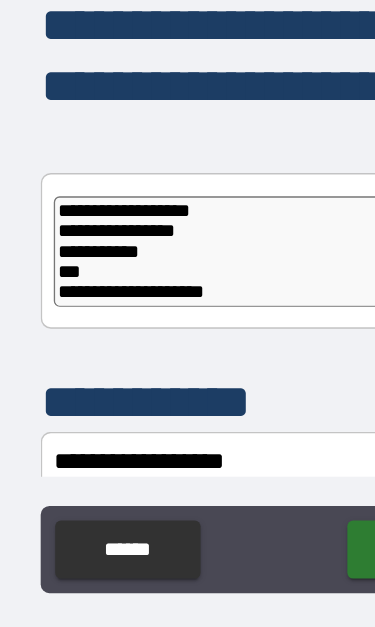 type on "*" 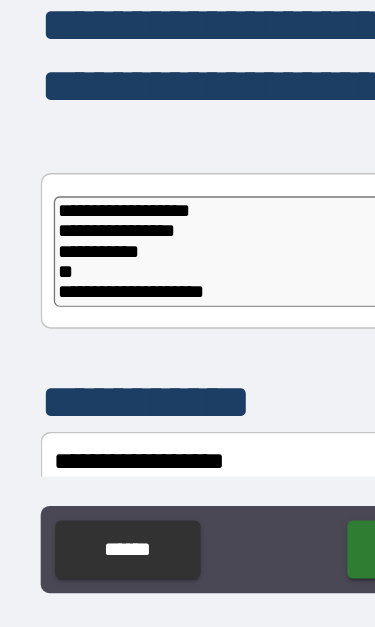 type on "**********" 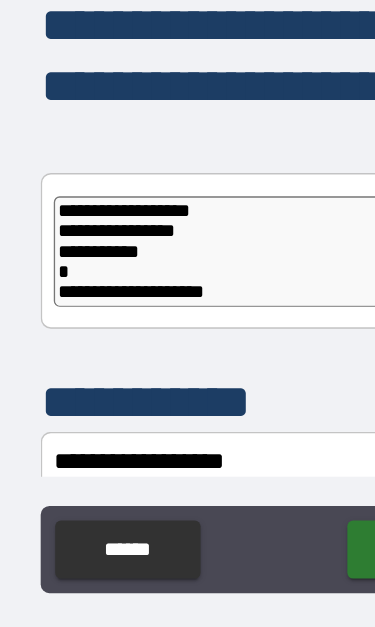 type on "*" 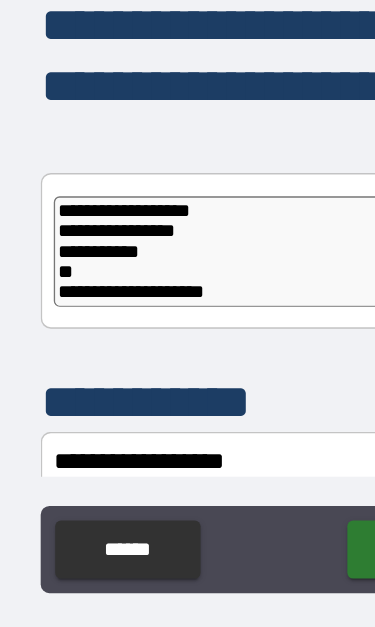 type on "*" 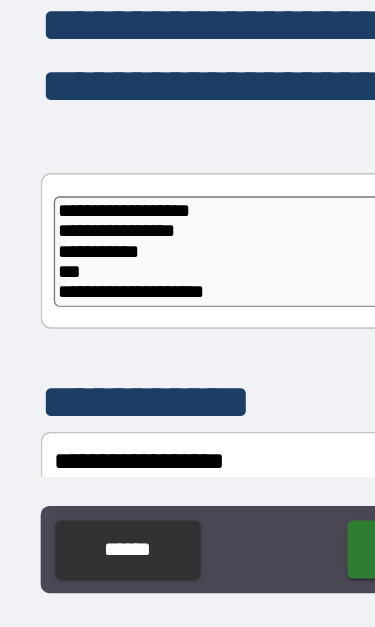 type on "*" 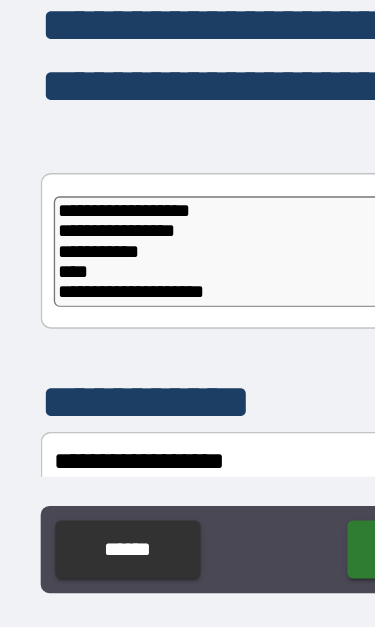 type on "*" 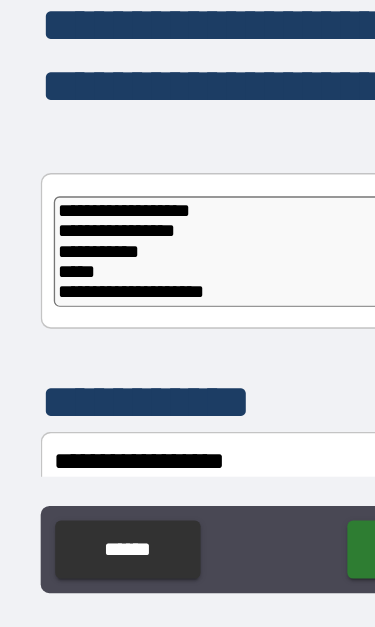 type on "*" 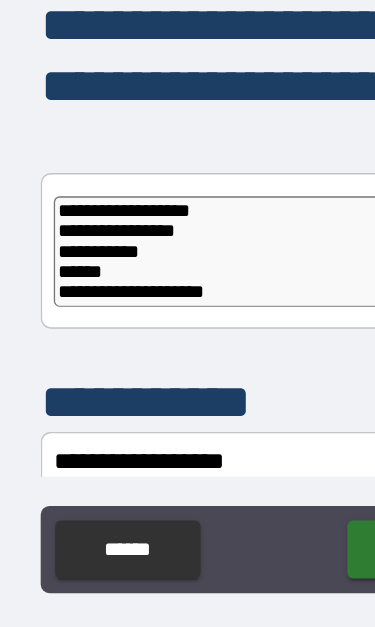 type on "*" 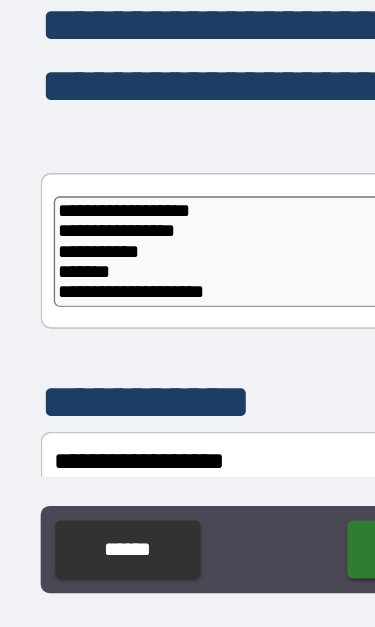 type on "*" 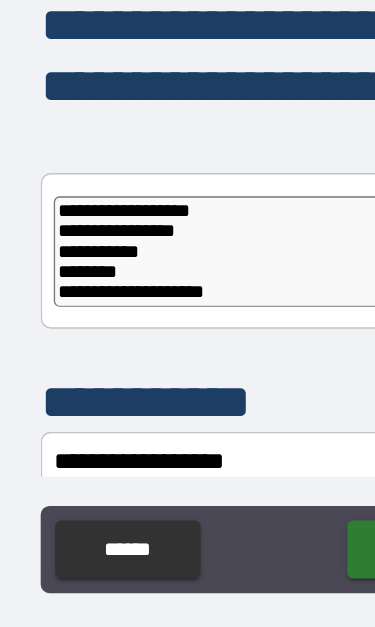 type on "*" 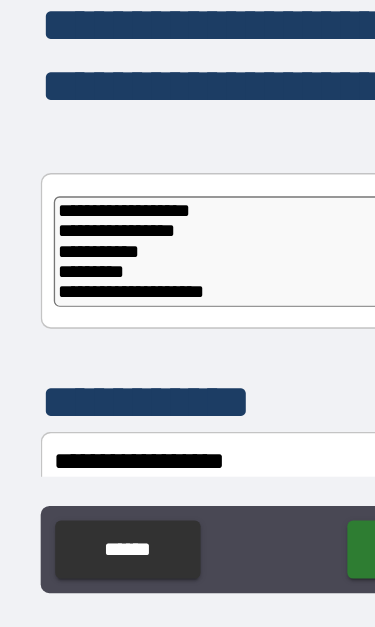 type on "*" 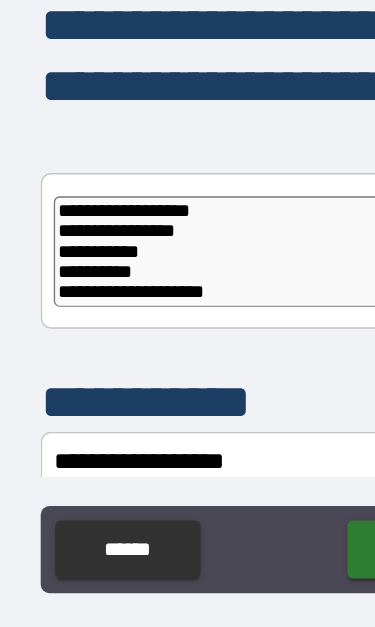 type on "*" 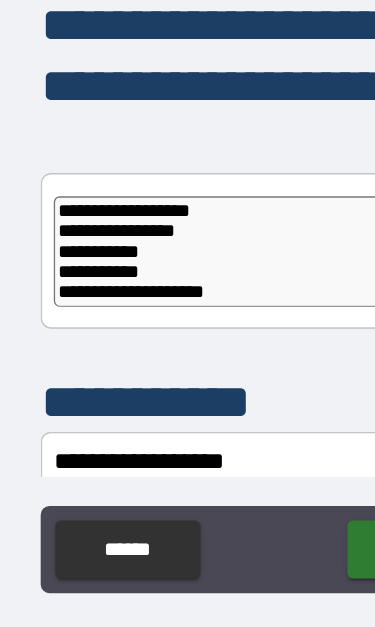 type on "*" 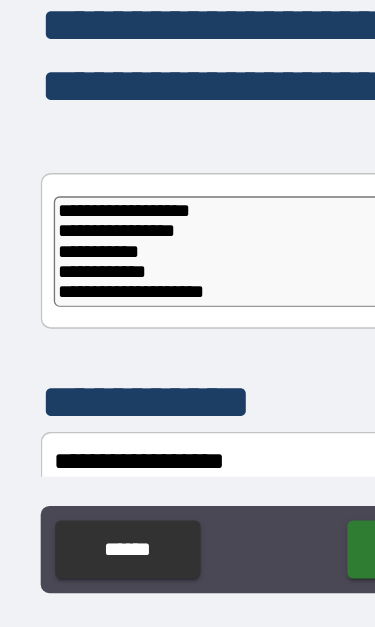 type on "*" 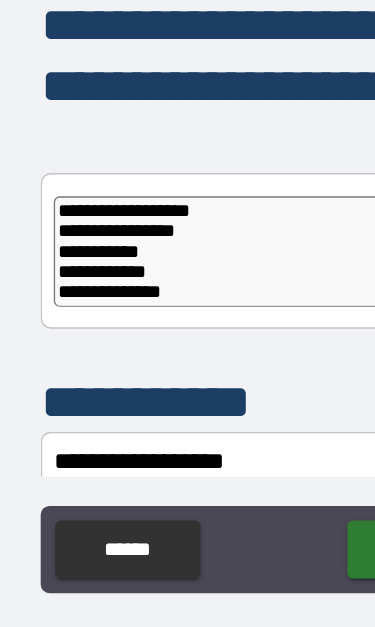 type on "**********" 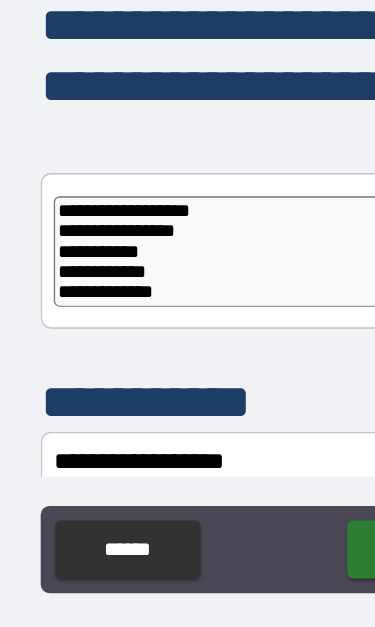 type on "*" 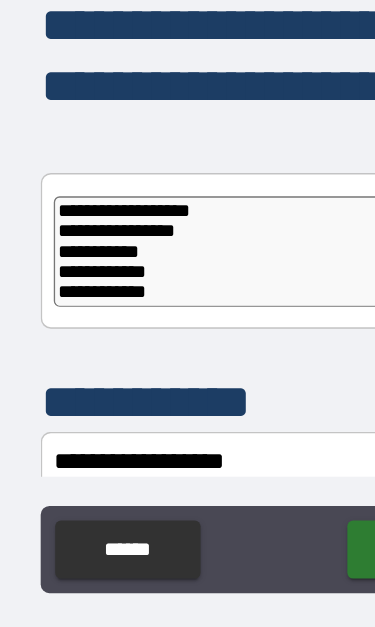 type on "*" 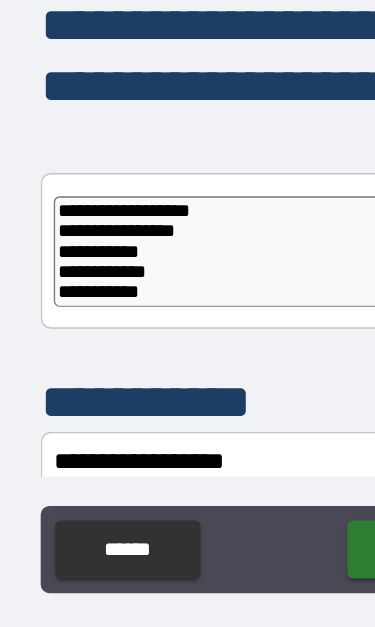type on "*" 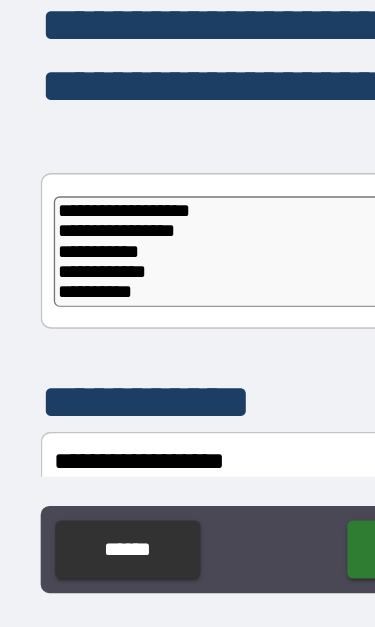 type on "**********" 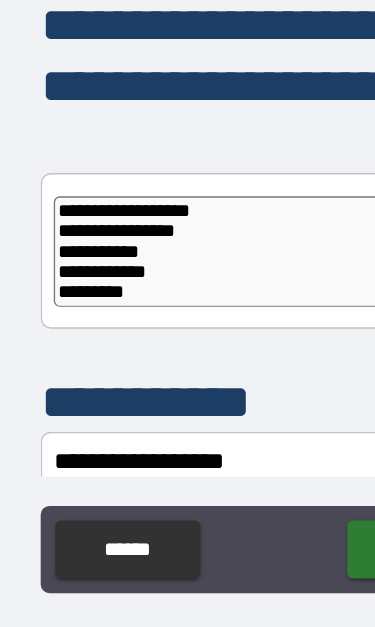 type on "*" 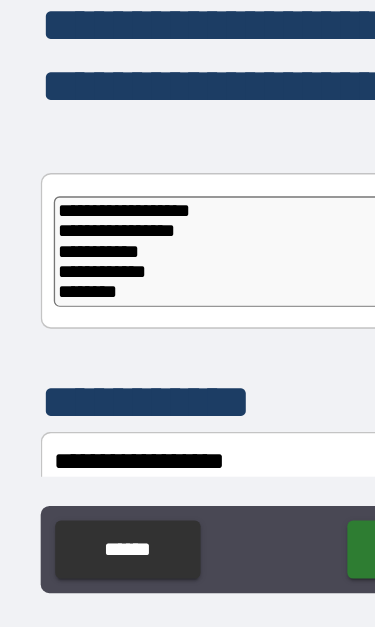 type on "**********" 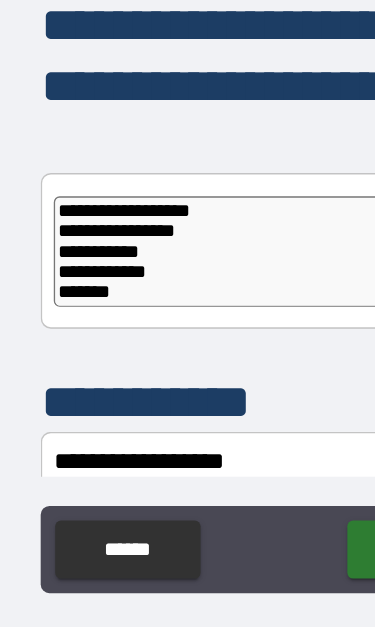 type on "*" 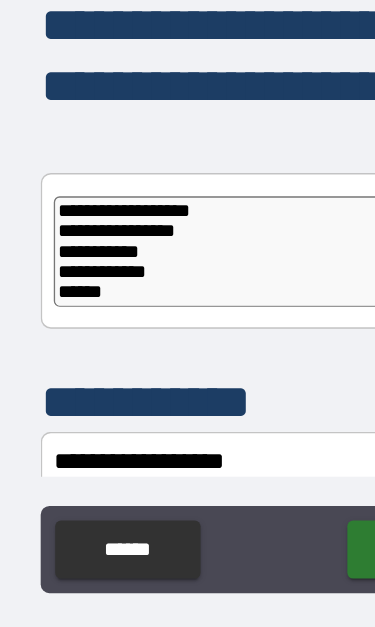 type on "*" 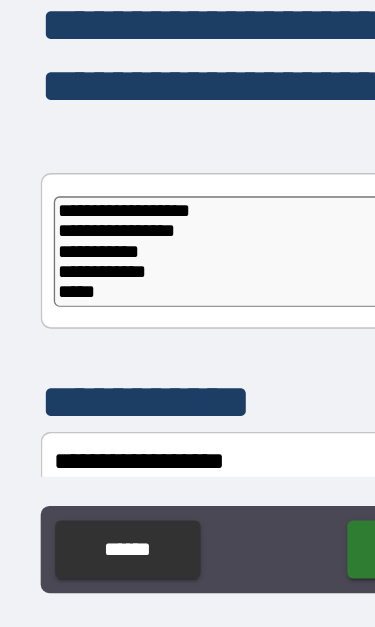 type on "**********" 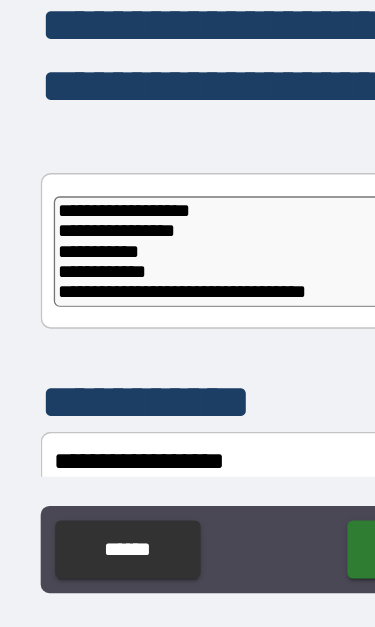 click on "**********" at bounding box center (191, 309) 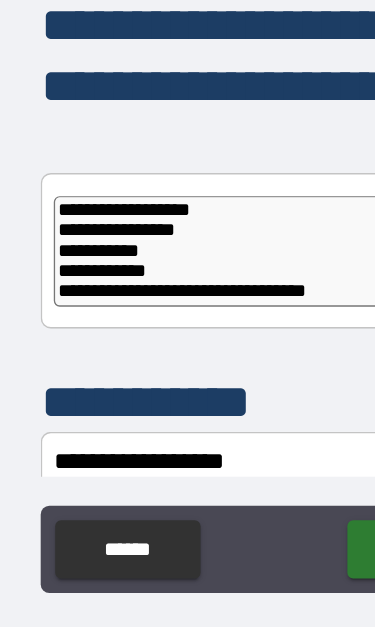 click on "**********" at bounding box center (191, 309) 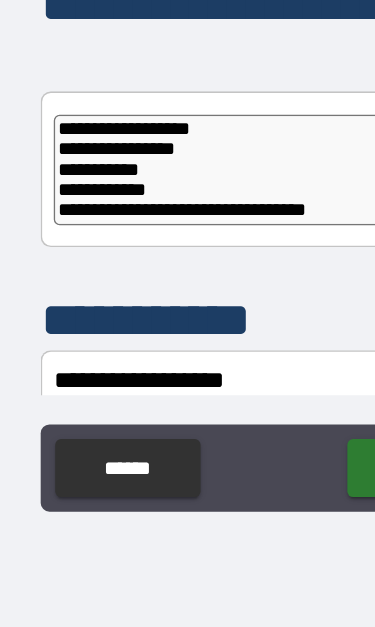 click on "**********" at bounding box center [191, 309] 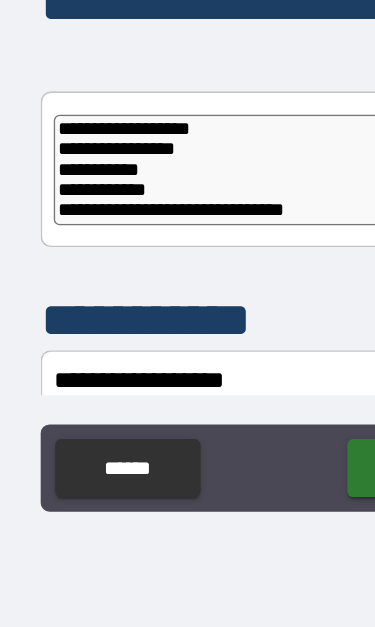click on "**********" at bounding box center (191, 309) 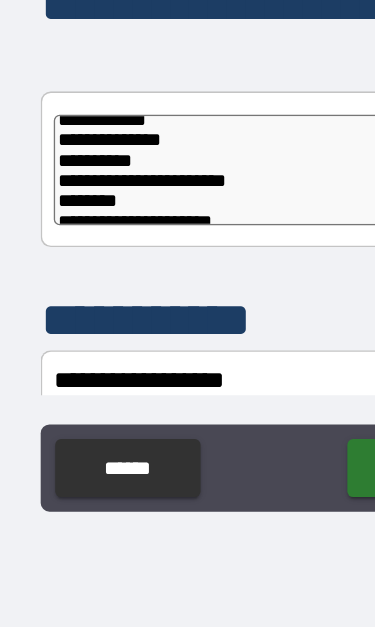 scroll, scrollTop: 44, scrollLeft: 0, axis: vertical 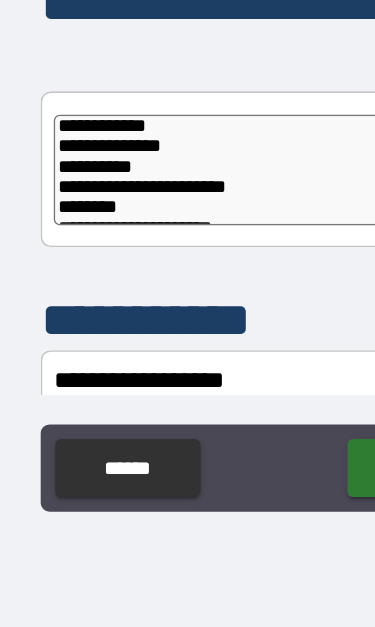 click on "**********" at bounding box center [191, 309] 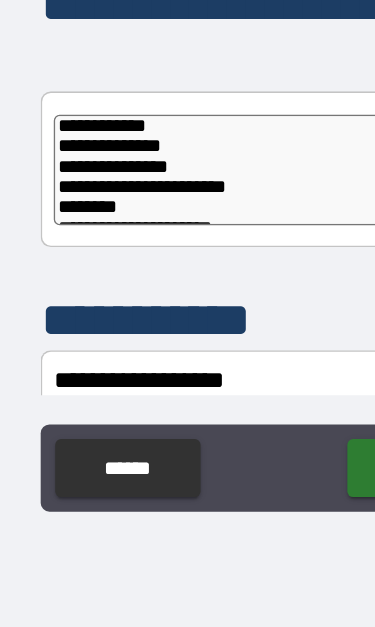 click on "**********" at bounding box center (191, 309) 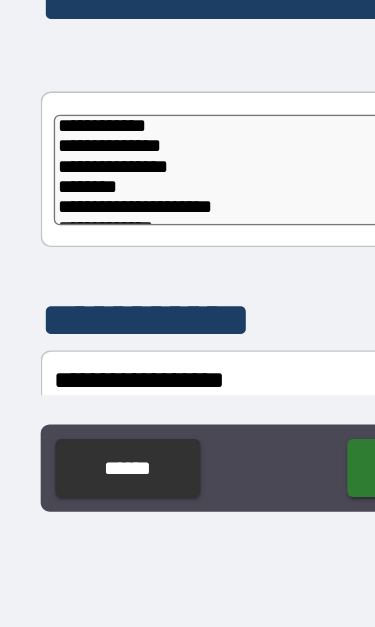 click on "**********" at bounding box center [191, 309] 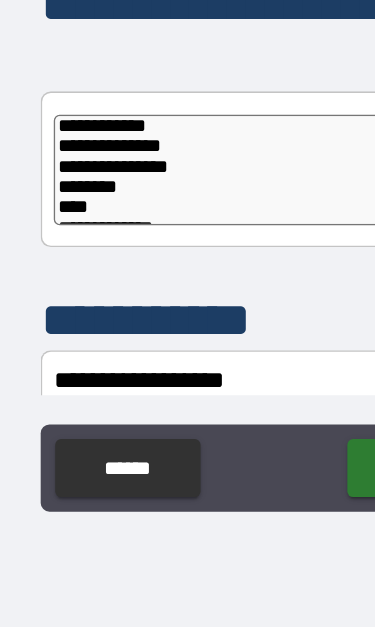 click on "**********" at bounding box center [191, 309] 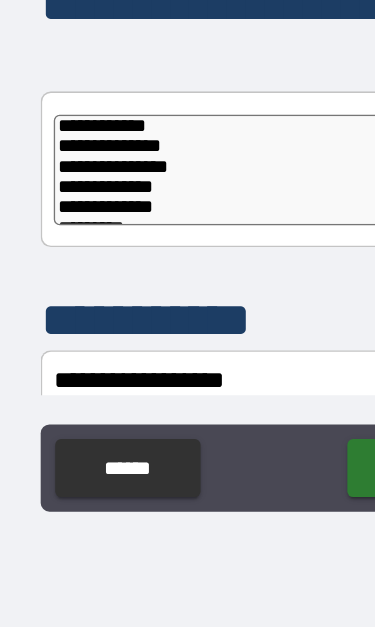 click on "**********" at bounding box center (191, 309) 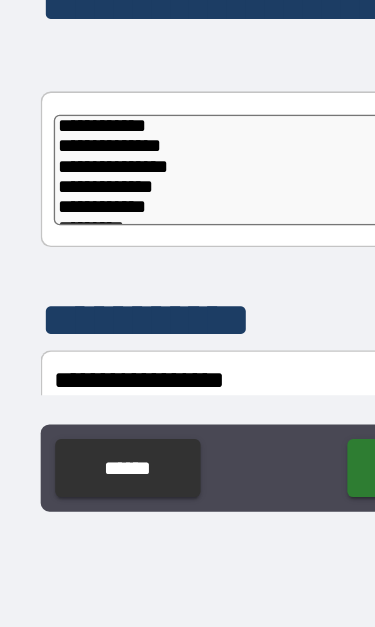 click on "**********" at bounding box center (191, 309) 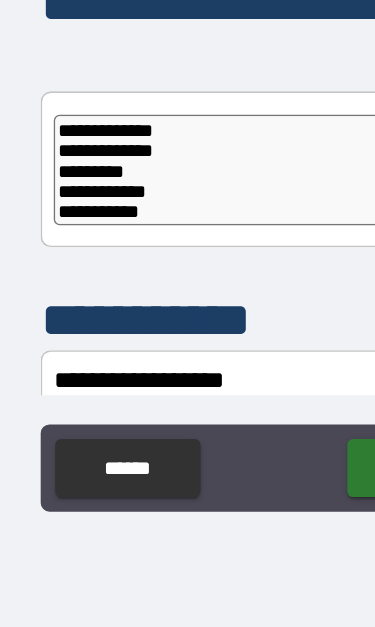 scroll, scrollTop: 81, scrollLeft: 0, axis: vertical 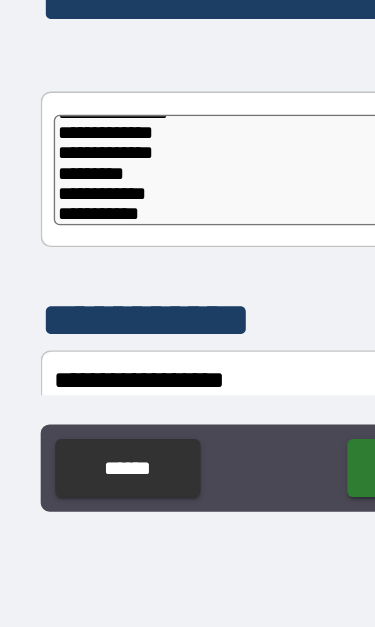 click on "**********" at bounding box center [191, 309] 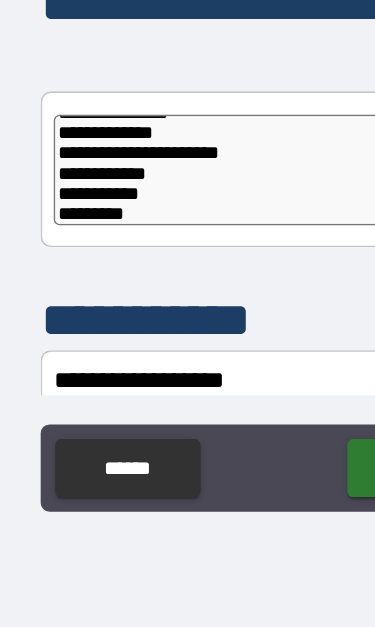 click on "**********" at bounding box center [191, 309] 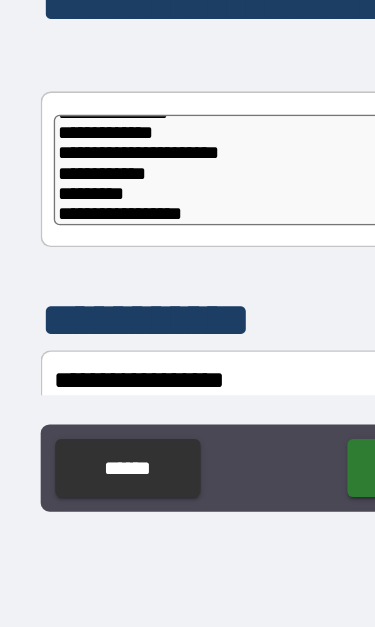 click on "**********" at bounding box center [191, 309] 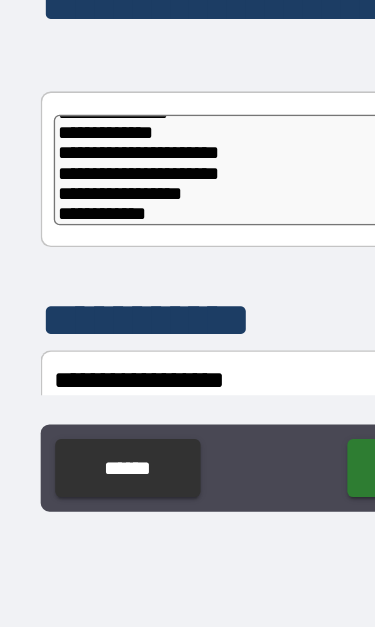 click on "**********" at bounding box center [191, 309] 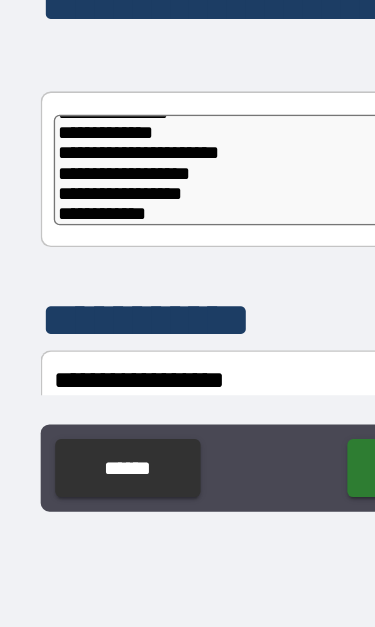 click on "**********" at bounding box center (191, 309) 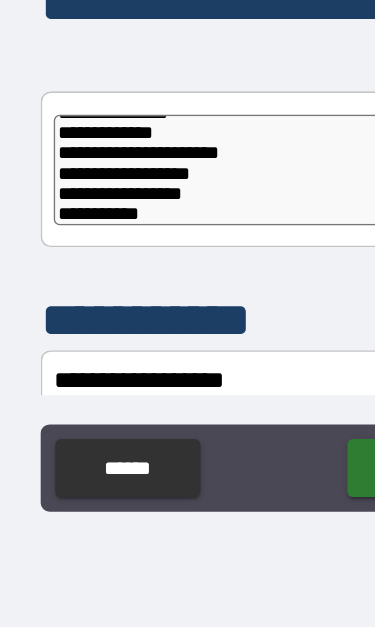 scroll, scrollTop: 82, scrollLeft: 0, axis: vertical 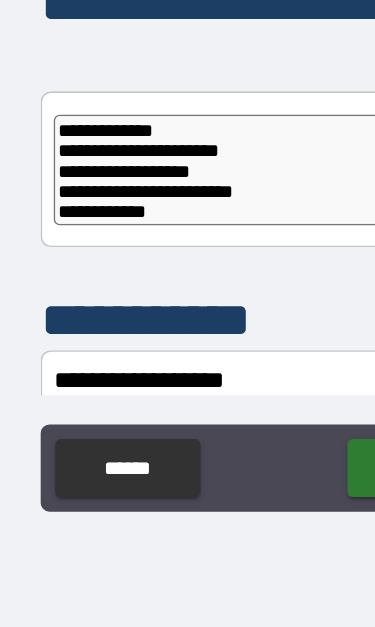 click on "**********" at bounding box center [191, 309] 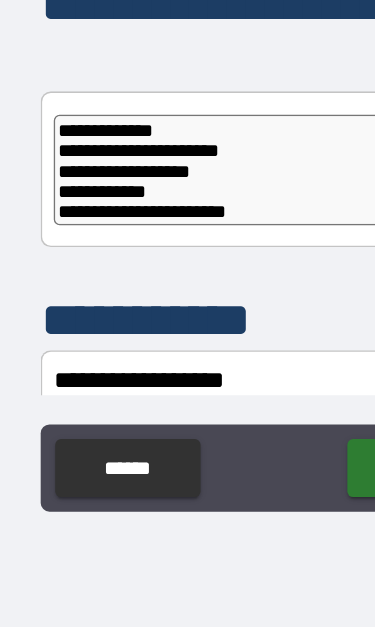 click on "**********" at bounding box center [191, 309] 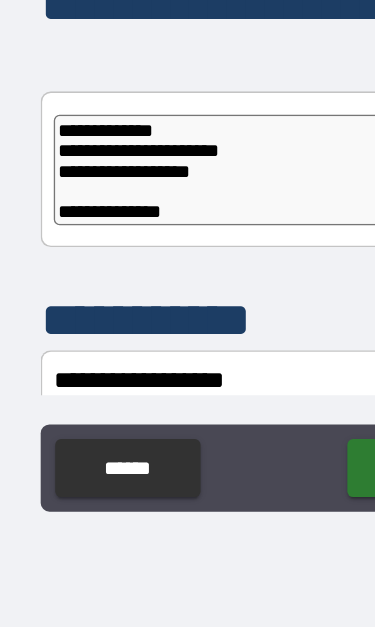 click on "**********" at bounding box center [191, 309] 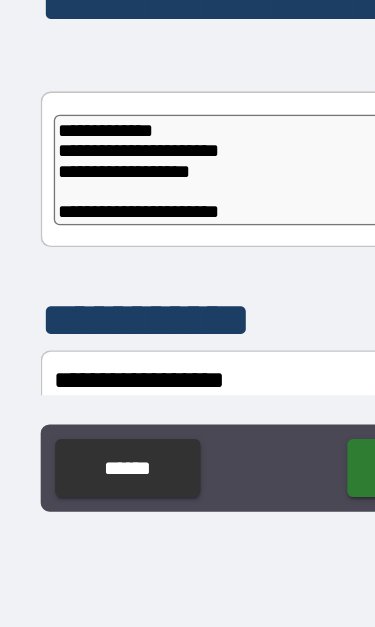 click on "**********" at bounding box center (191, 309) 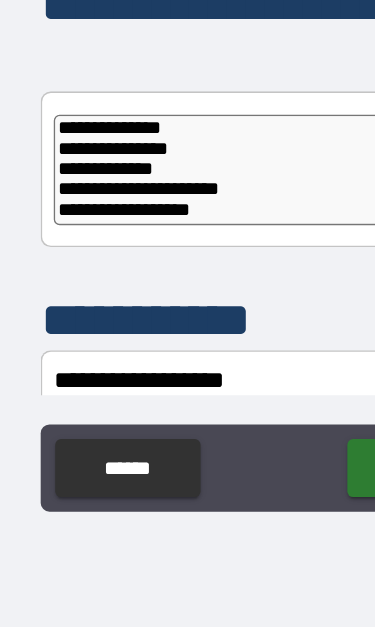 scroll, scrollTop: 56, scrollLeft: 0, axis: vertical 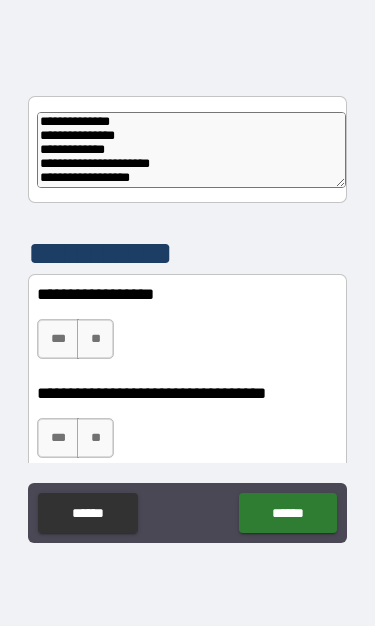 click on "**" at bounding box center [95, 340] 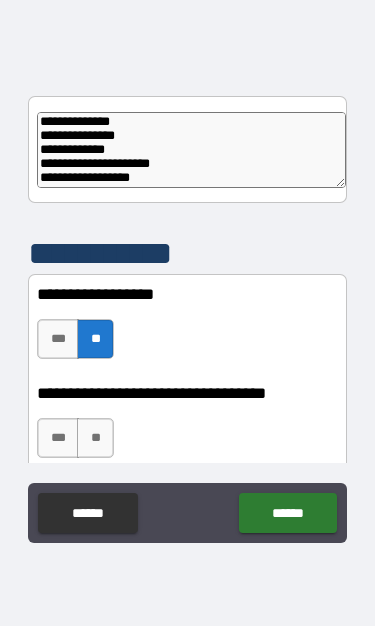 click on "**" at bounding box center [95, 439] 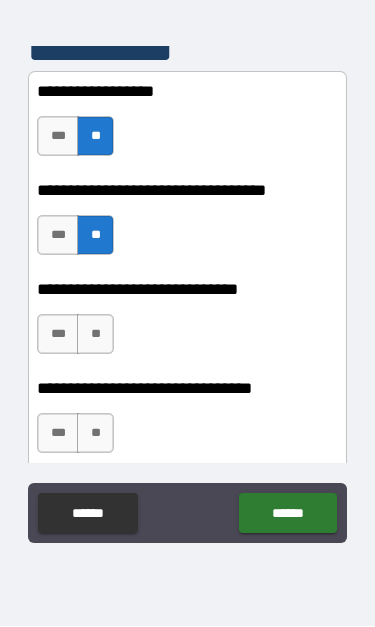 scroll, scrollTop: 1852, scrollLeft: 0, axis: vertical 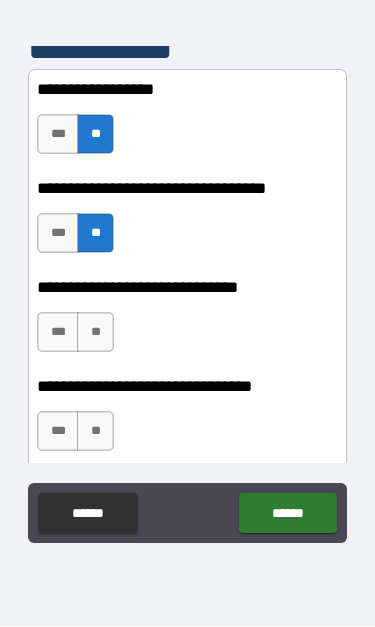 click on "**" at bounding box center [95, 333] 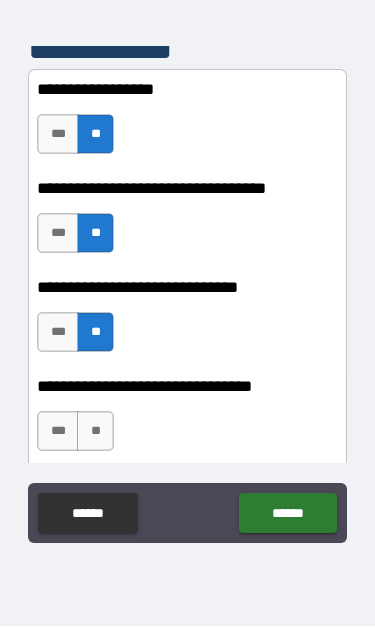 click on "**" at bounding box center (95, 432) 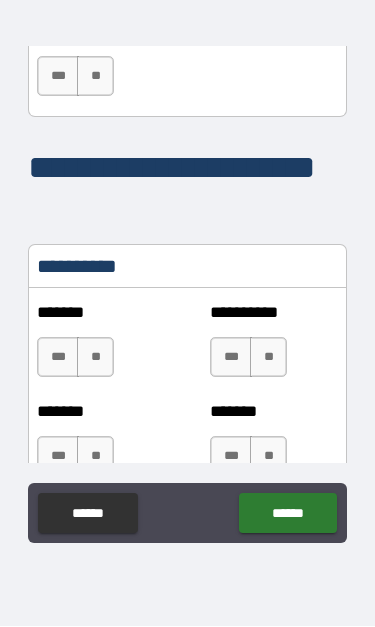 scroll, scrollTop: 2706, scrollLeft: 0, axis: vertical 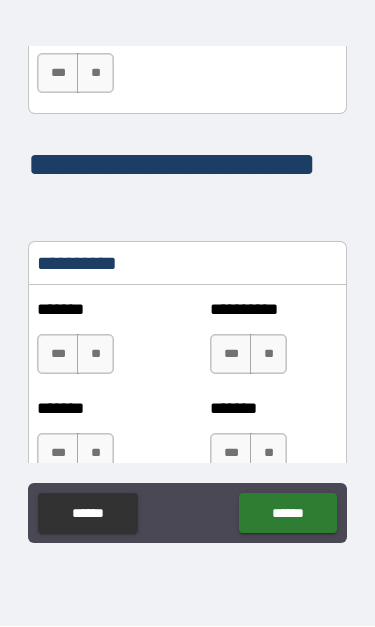 click on "**" at bounding box center [95, 355] 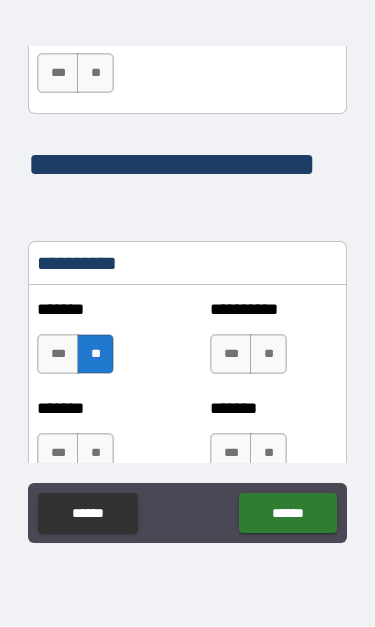 click on "**" at bounding box center (268, 355) 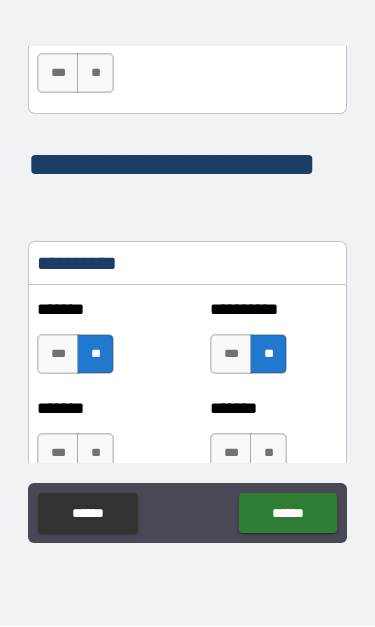 click on "**" at bounding box center (268, 454) 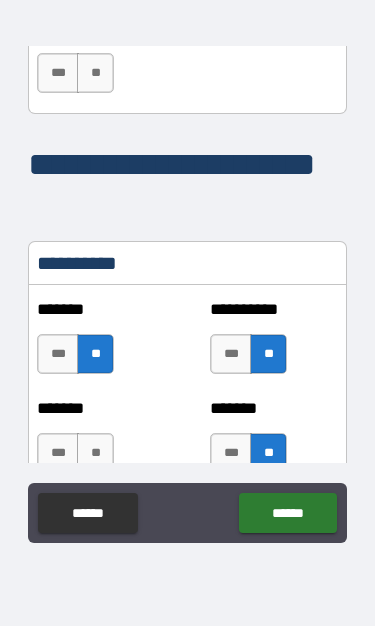click on "**" at bounding box center (95, 454) 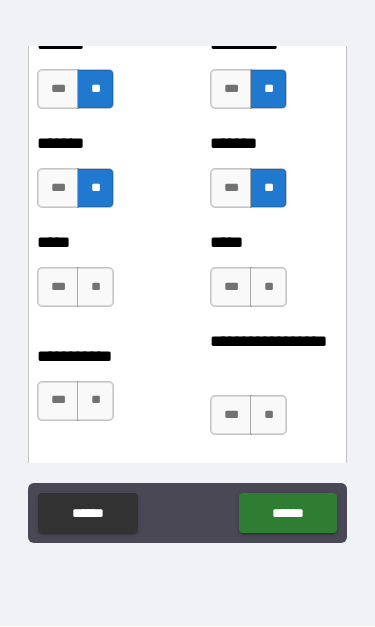 scroll, scrollTop: 2989, scrollLeft: 0, axis: vertical 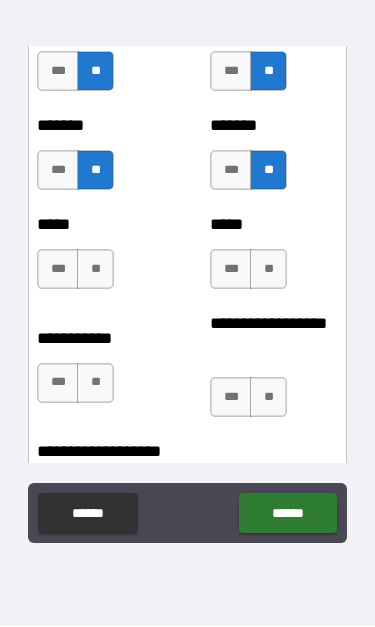 click on "**" at bounding box center [268, 270] 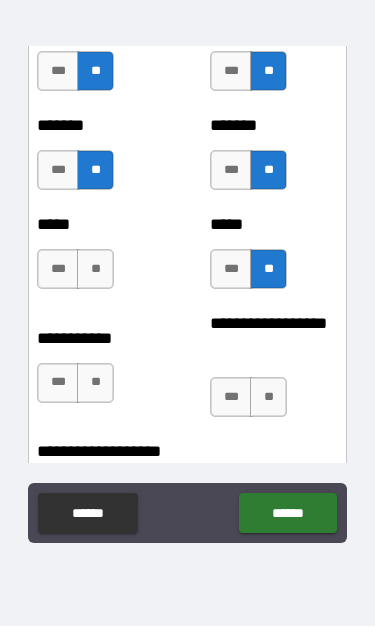 click on "**" at bounding box center [95, 270] 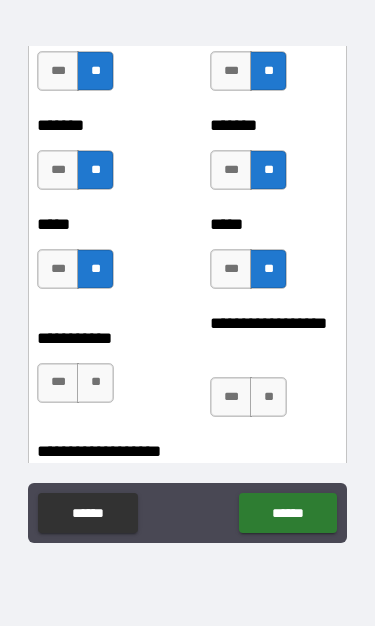 click on "**" at bounding box center [268, 398] 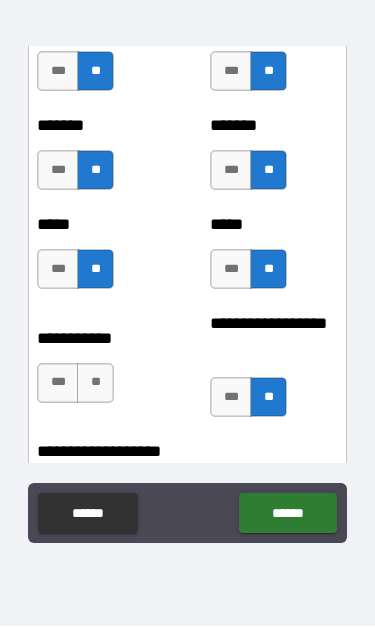 click on "**" at bounding box center [95, 384] 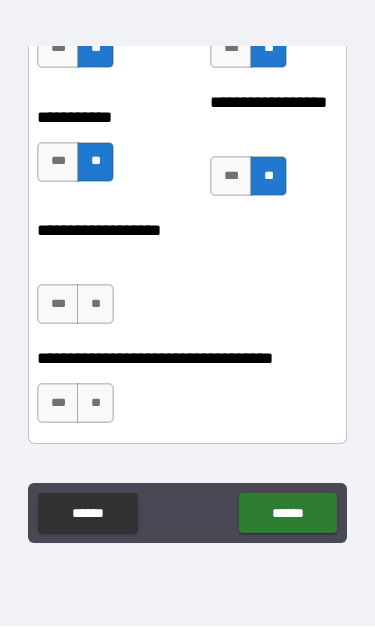 scroll, scrollTop: 3207, scrollLeft: 0, axis: vertical 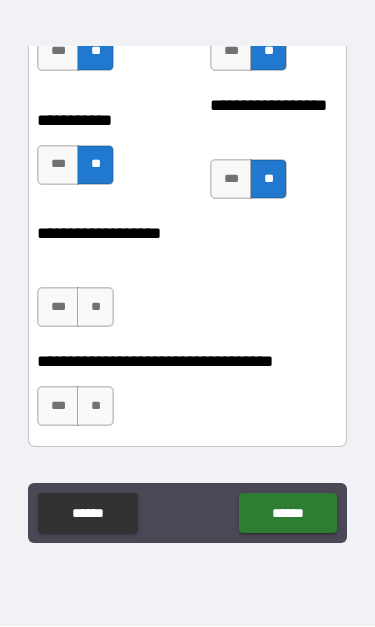 click on "**" at bounding box center (95, 308) 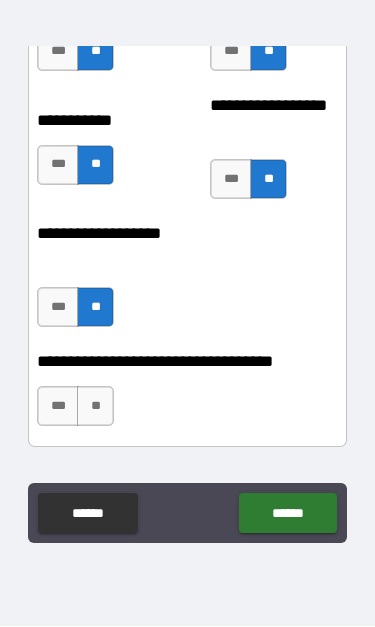 click on "***" at bounding box center [58, 308] 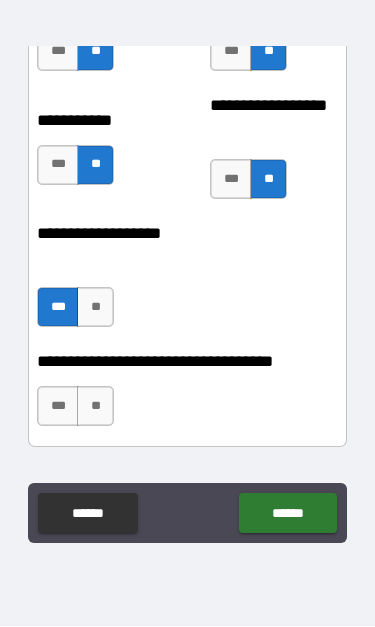 click on "**" at bounding box center [95, 407] 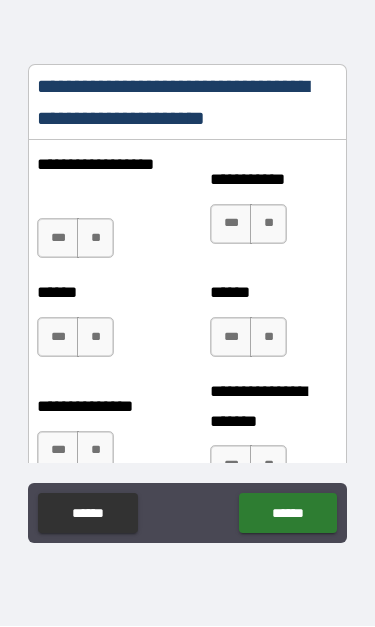 scroll, scrollTop: 3677, scrollLeft: 0, axis: vertical 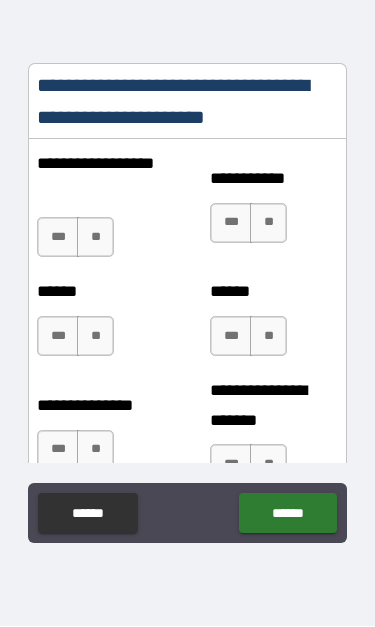 click on "**" at bounding box center (95, 238) 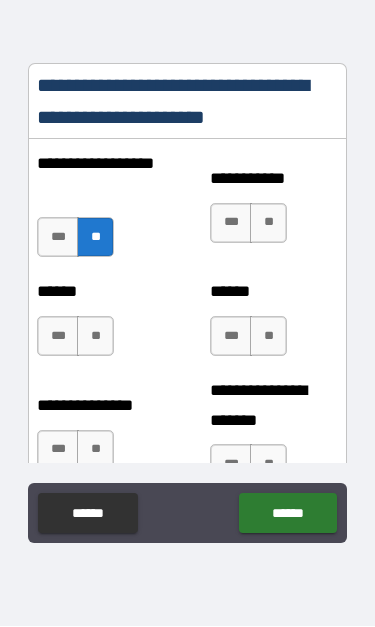 click on "**" at bounding box center [268, 224] 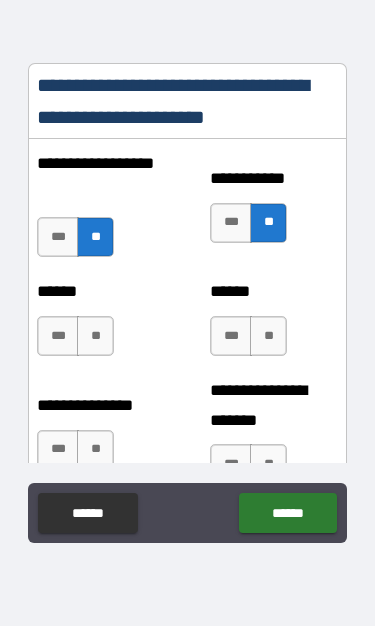 click on "**" at bounding box center (268, 337) 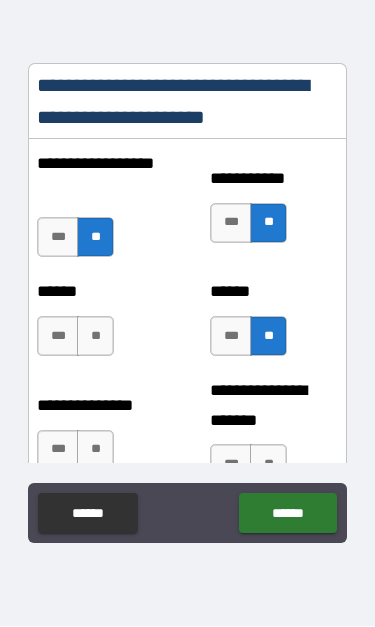 click on "**" at bounding box center (95, 337) 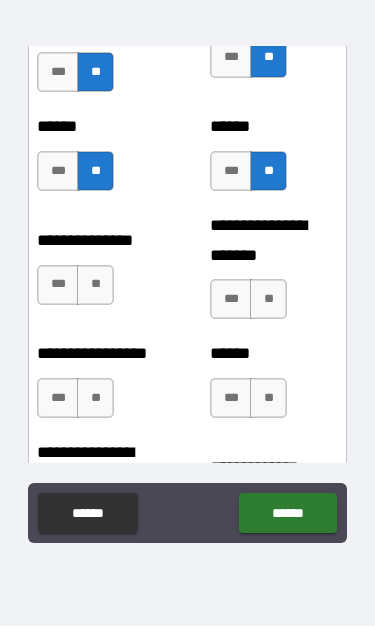 scroll, scrollTop: 3854, scrollLeft: 0, axis: vertical 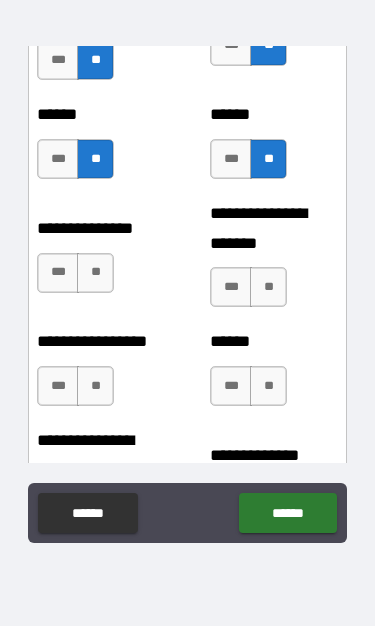 click on "***" at bounding box center (58, 274) 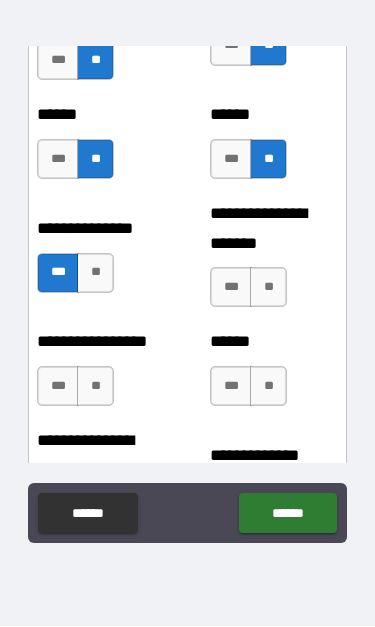click on "**" at bounding box center (268, 288) 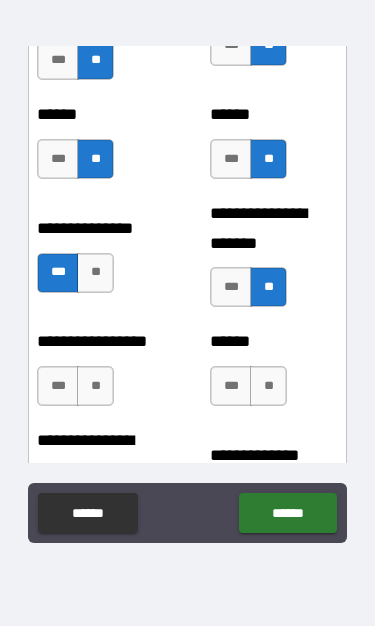 click on "**" at bounding box center [268, 387] 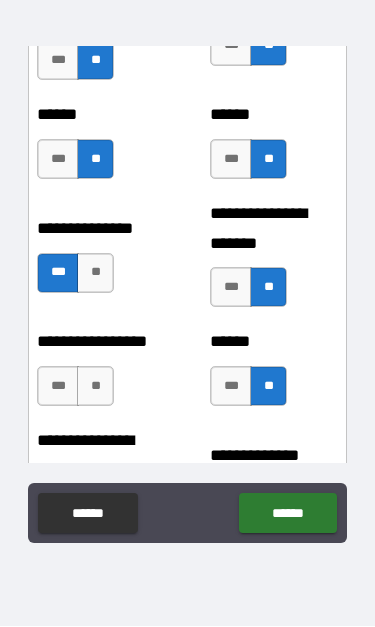 click on "**" at bounding box center [95, 387] 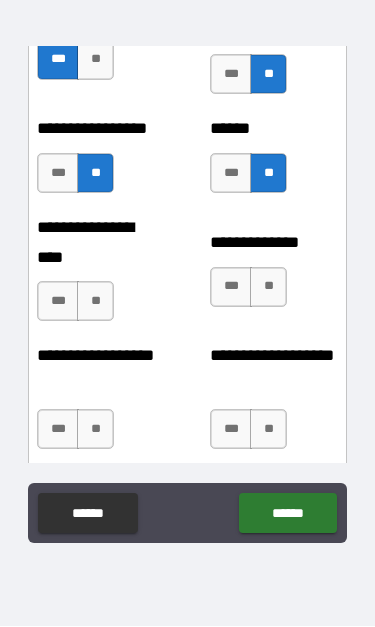 scroll, scrollTop: 4082, scrollLeft: 0, axis: vertical 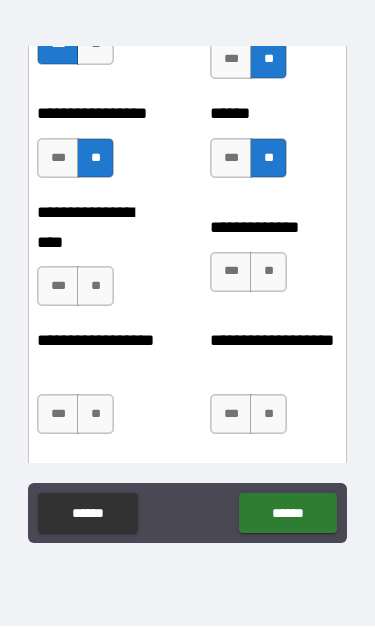 click on "**" at bounding box center [268, 273] 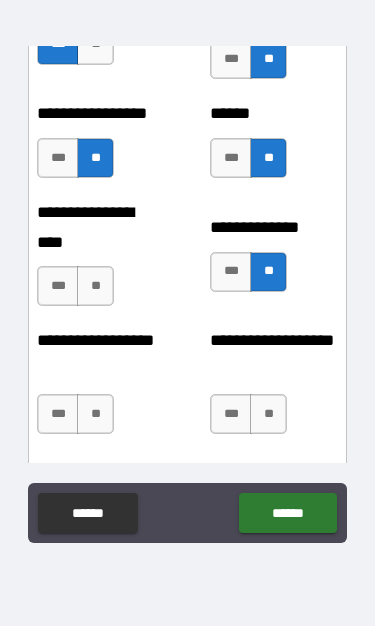click on "**" at bounding box center [95, 287] 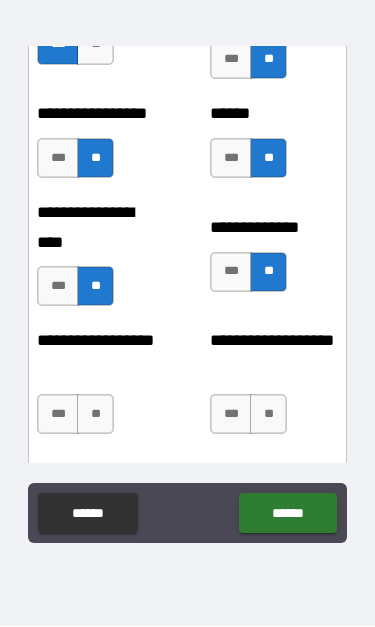click on "***" at bounding box center (58, 415) 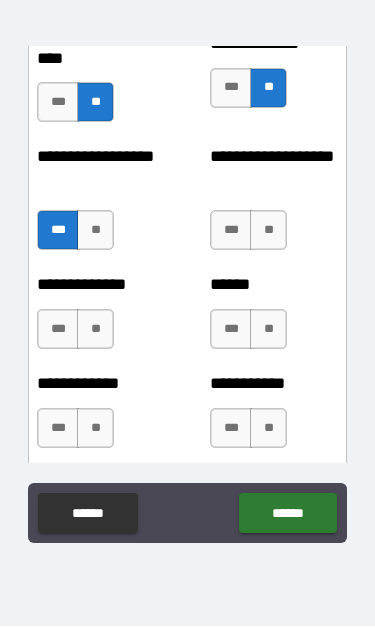 scroll, scrollTop: 4273, scrollLeft: 0, axis: vertical 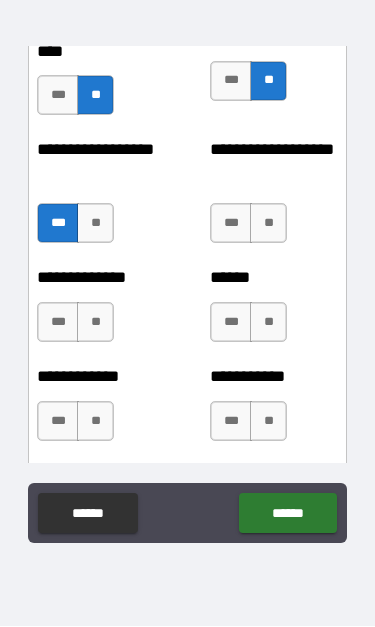 click on "**" at bounding box center (95, 224) 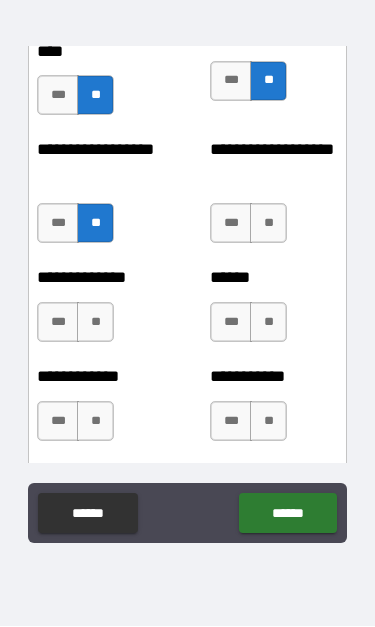 click on "***" at bounding box center (231, 224) 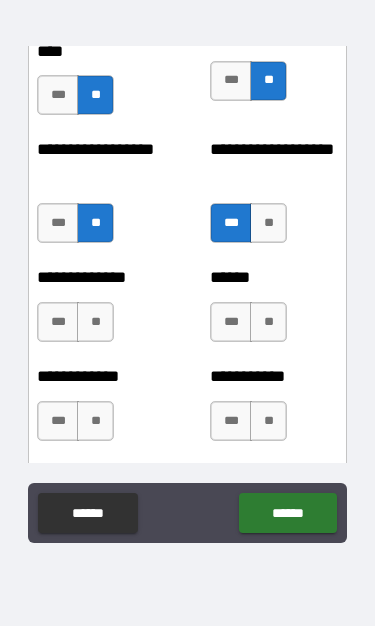 click on "***" at bounding box center [58, 323] 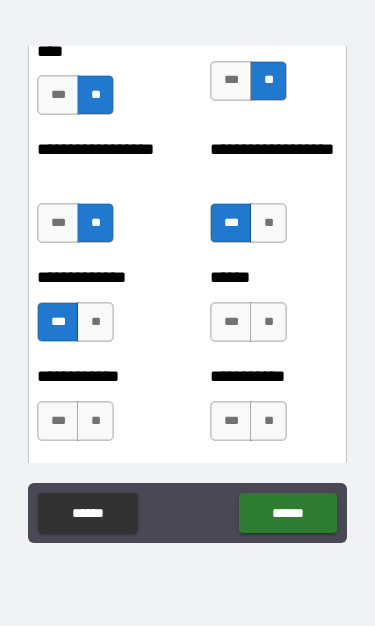 click on "**" at bounding box center [268, 323] 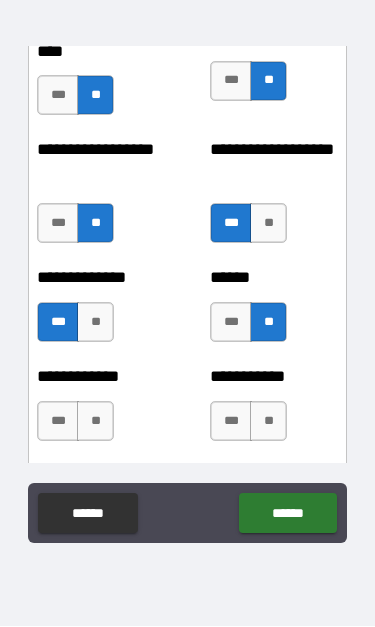 click on "***" at bounding box center (231, 422) 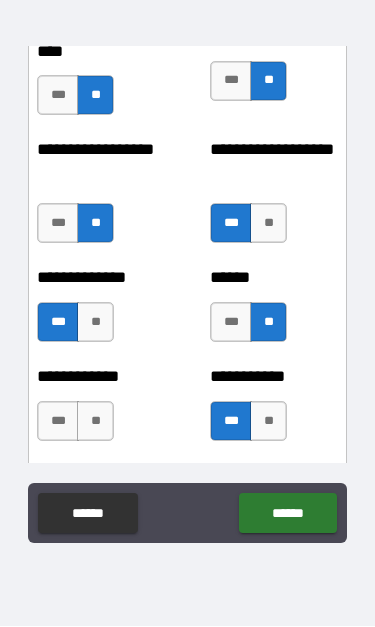 click on "**" at bounding box center [95, 422] 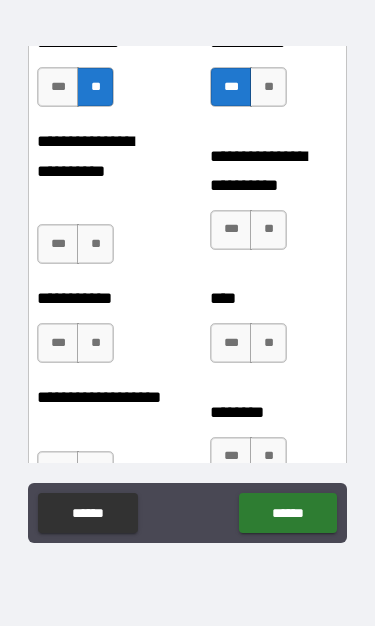 scroll, scrollTop: 4612, scrollLeft: 0, axis: vertical 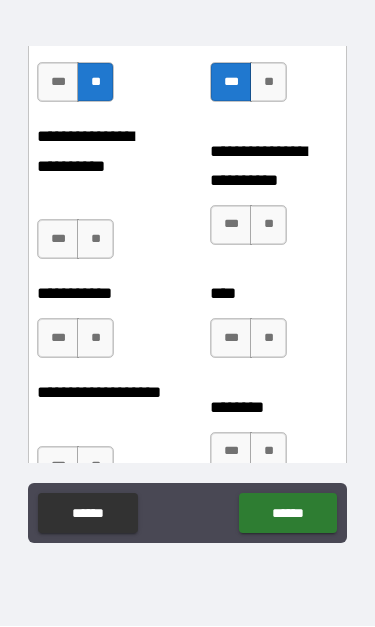 click on "***" at bounding box center (58, 240) 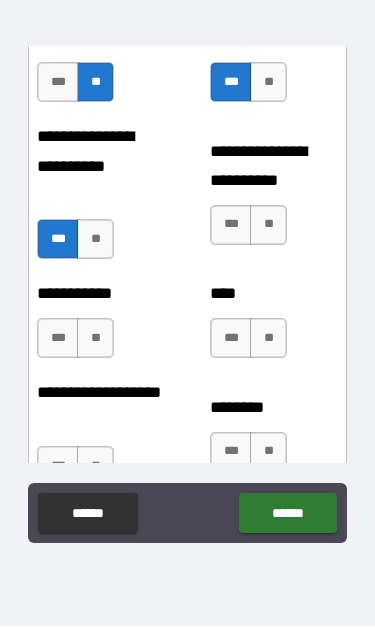 click on "**" at bounding box center [268, 226] 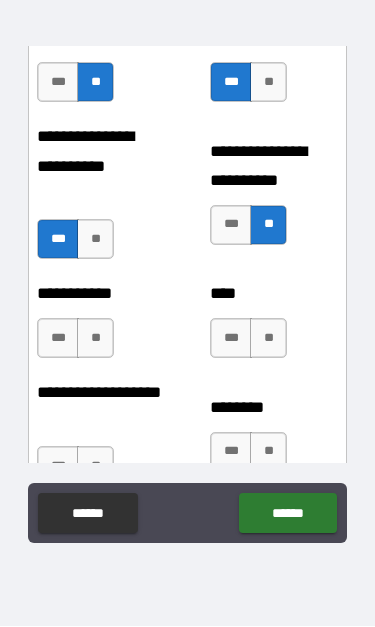 click on "**" at bounding box center (268, 339) 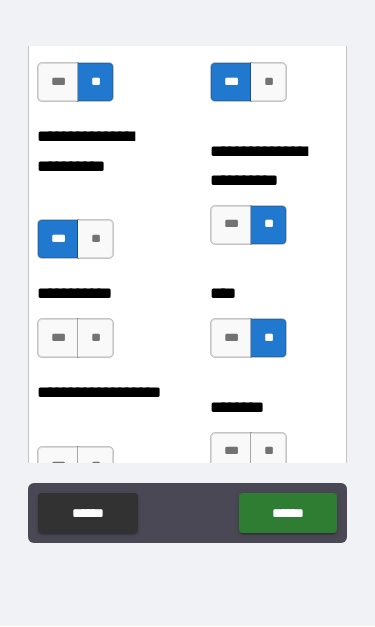 click on "**" at bounding box center (95, 339) 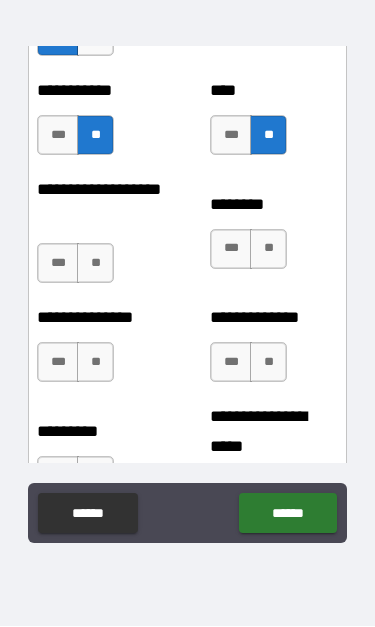 scroll, scrollTop: 4816, scrollLeft: 0, axis: vertical 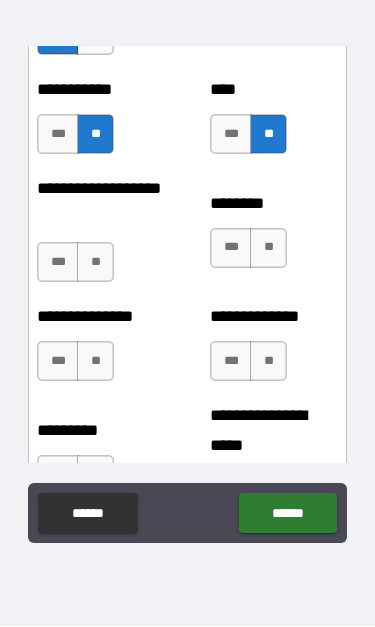 click on "***" at bounding box center (58, 263) 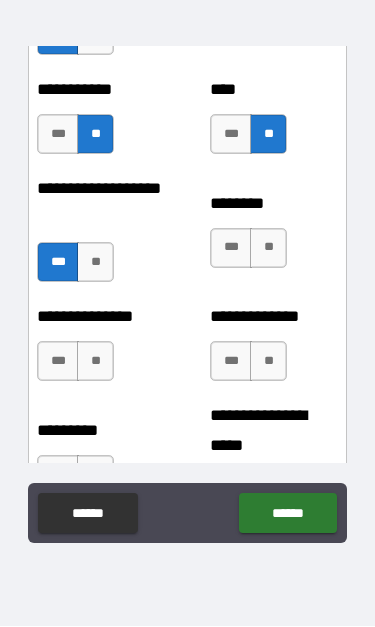 click on "***" at bounding box center [231, 249] 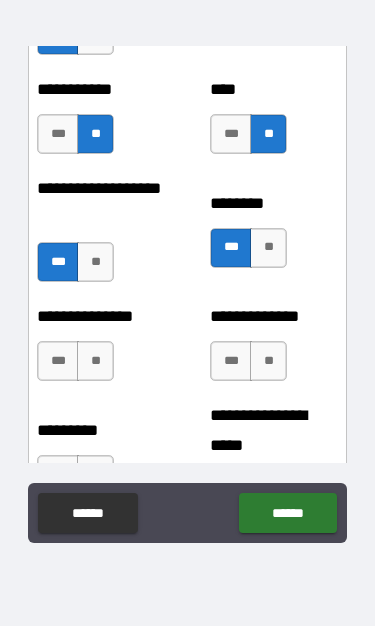 click on "***" at bounding box center [231, 362] 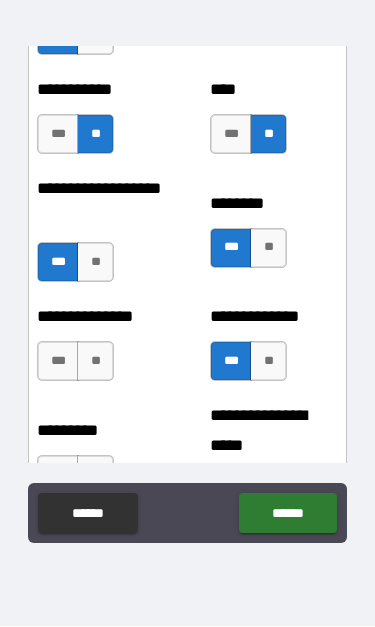 click on "**" at bounding box center (95, 362) 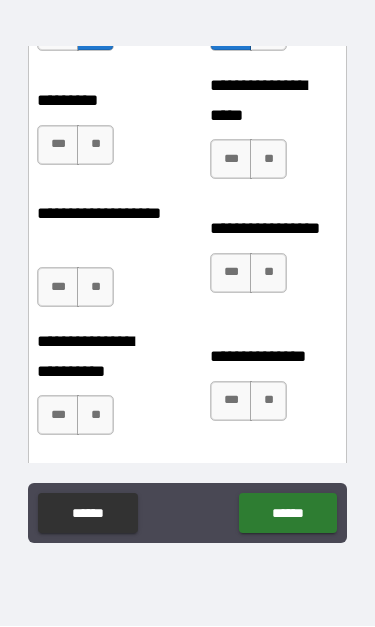 scroll, scrollTop: 5147, scrollLeft: 0, axis: vertical 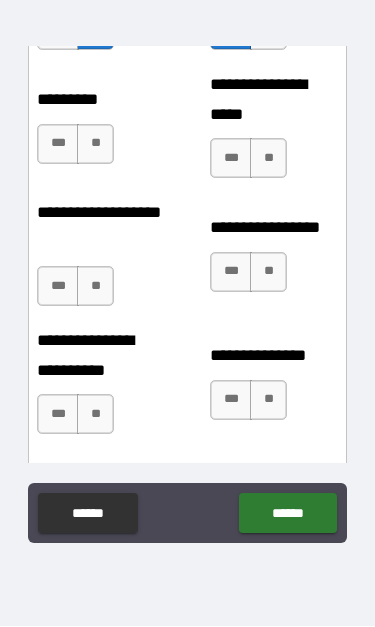 click on "**" at bounding box center (95, 145) 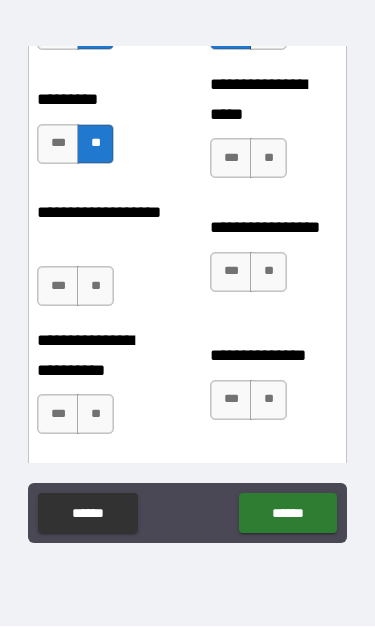 click on "**********" at bounding box center (274, 135) 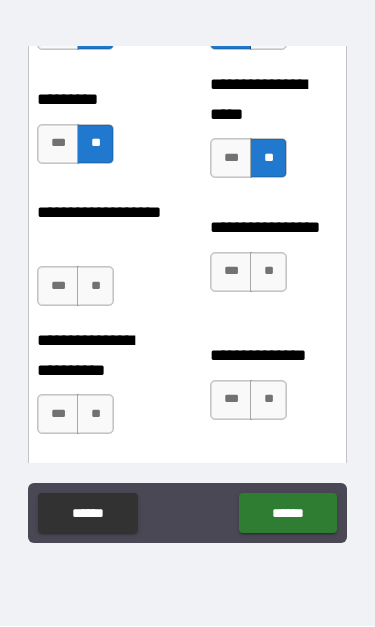 click on "**" at bounding box center [268, 273] 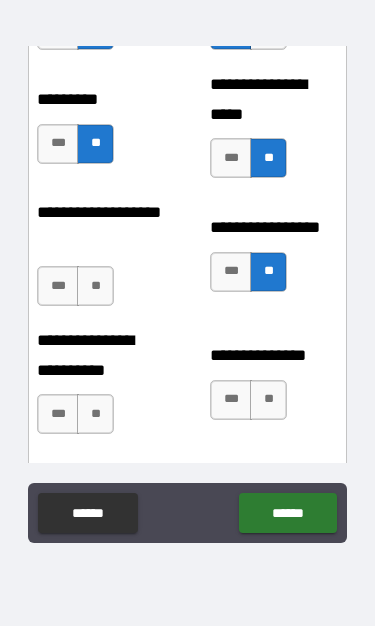 click on "**" at bounding box center [95, 287] 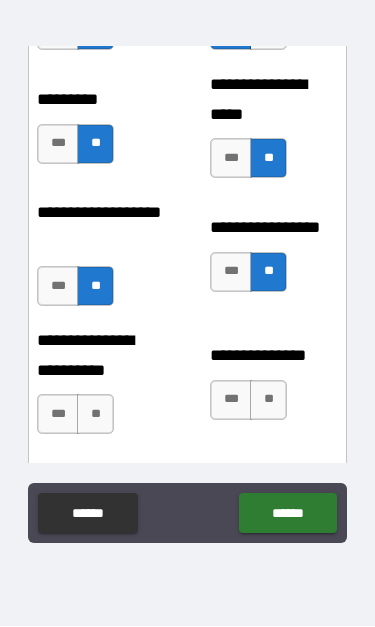 click on "**" at bounding box center [95, 415] 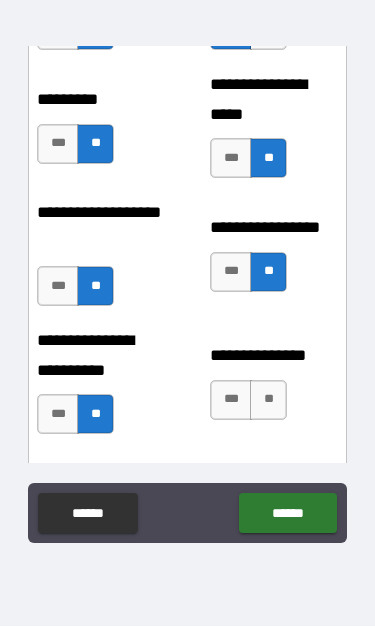click on "**" at bounding box center [268, 401] 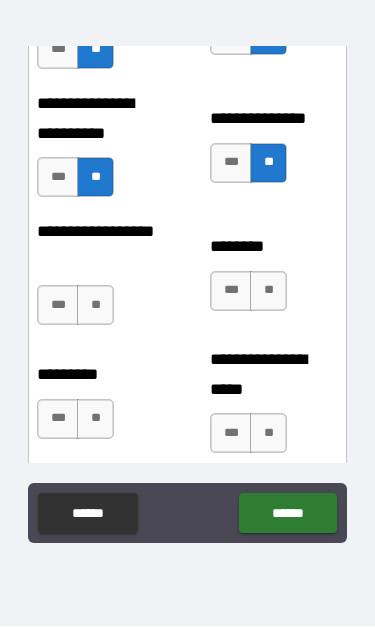 scroll, scrollTop: 5385, scrollLeft: 0, axis: vertical 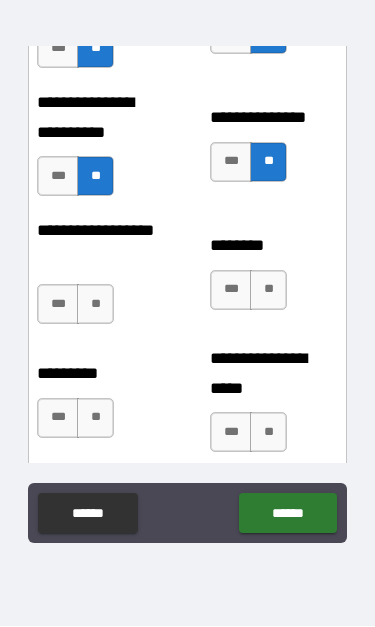 click on "***" at bounding box center [231, 163] 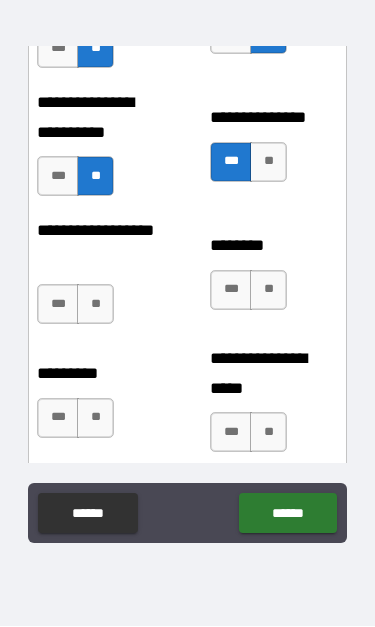 click on "**" at bounding box center [268, 291] 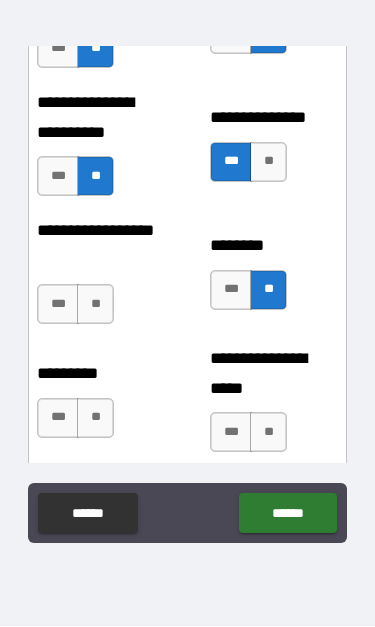click on "**" at bounding box center (95, 305) 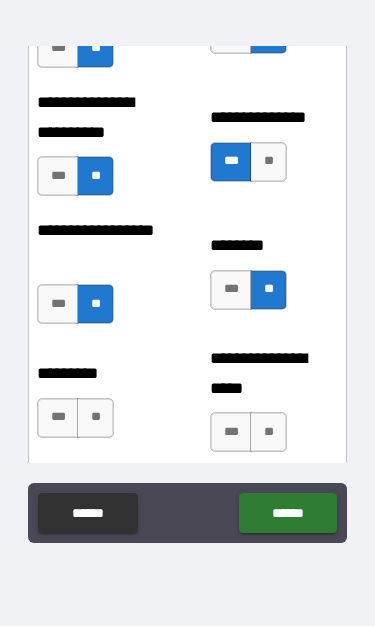 click on "**" at bounding box center [95, 419] 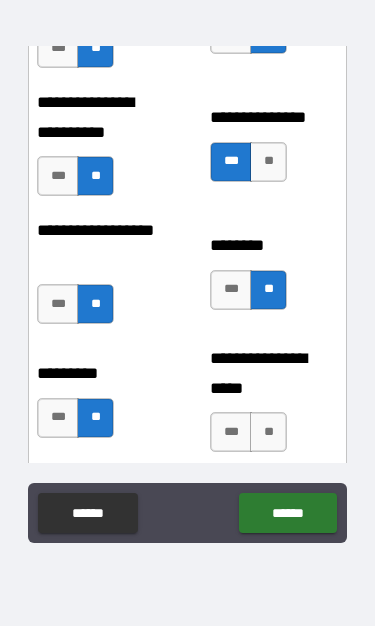click on "**" at bounding box center (268, 433) 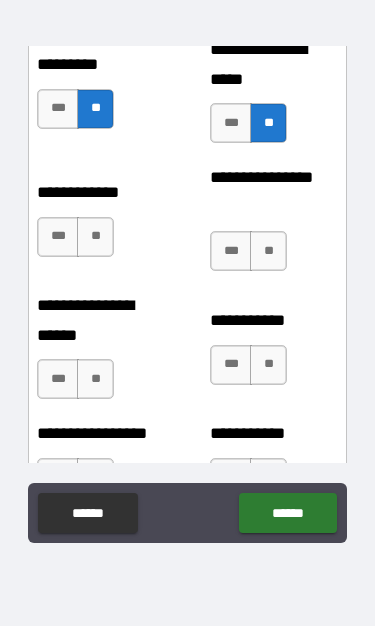scroll, scrollTop: 5695, scrollLeft: 0, axis: vertical 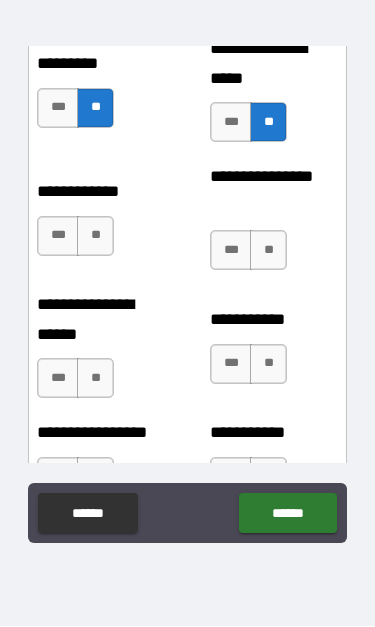 click on "***" at bounding box center [58, 237] 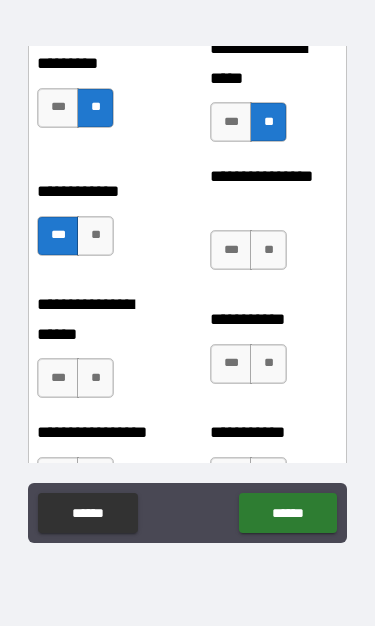 click on "**" at bounding box center (268, 251) 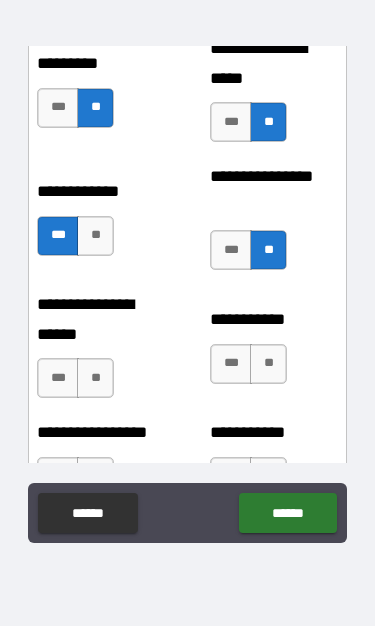 click on "**" at bounding box center [268, 365] 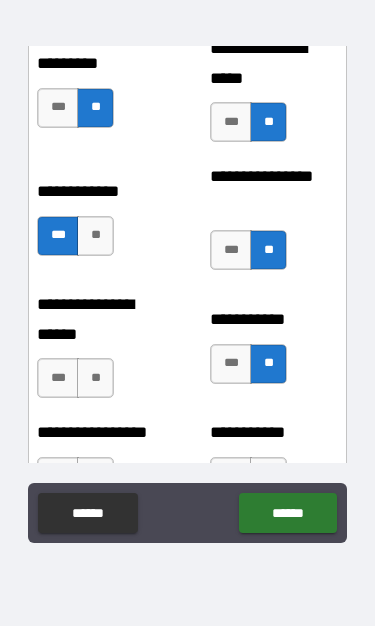 click on "***" at bounding box center (58, 379) 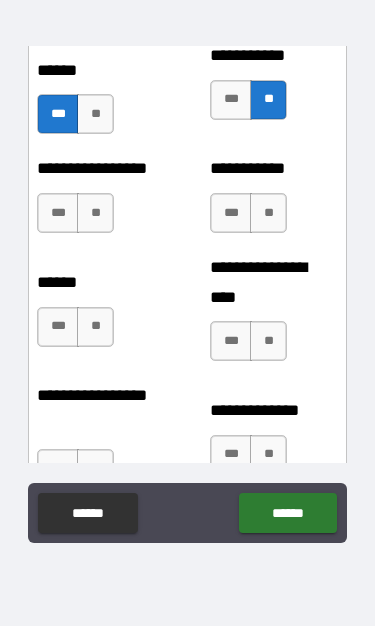 scroll, scrollTop: 5963, scrollLeft: 0, axis: vertical 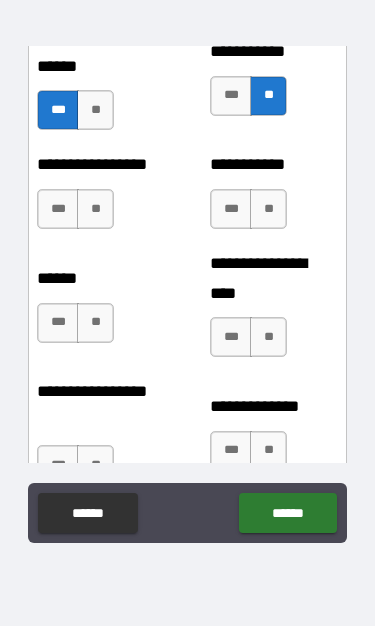 click on "**" at bounding box center (95, 210) 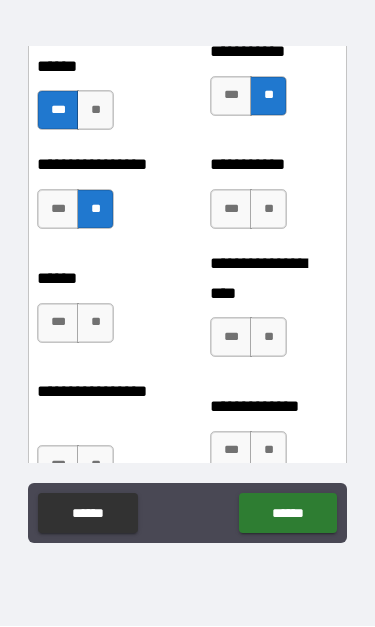 click on "**" at bounding box center [268, 210] 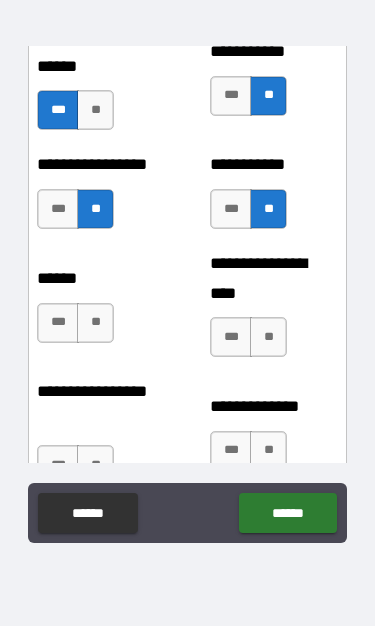 click on "***" at bounding box center (231, 338) 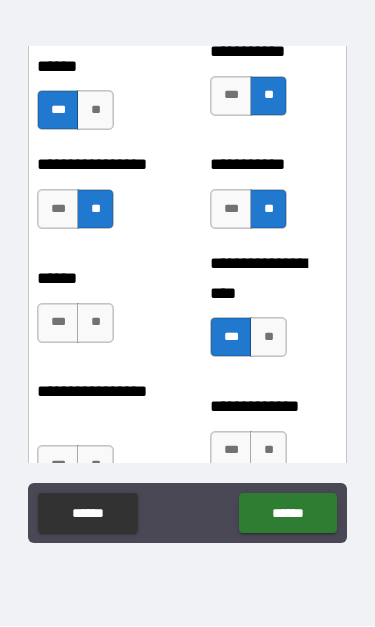 click on "**" at bounding box center [95, 324] 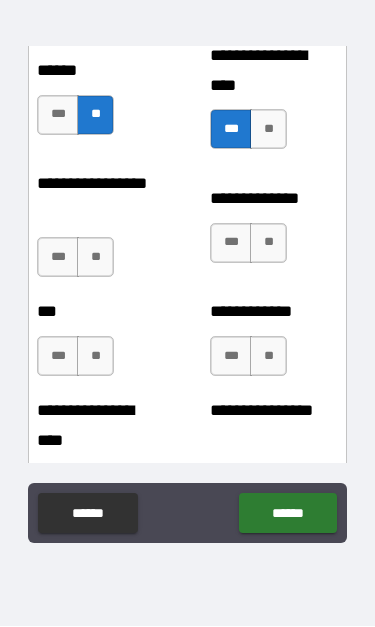 scroll, scrollTop: 6173, scrollLeft: 0, axis: vertical 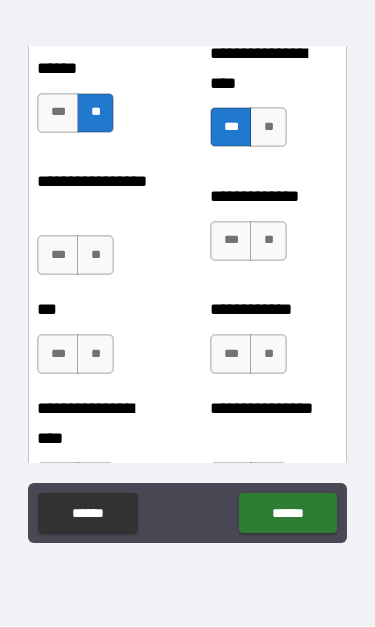 click on "***" at bounding box center [58, 256] 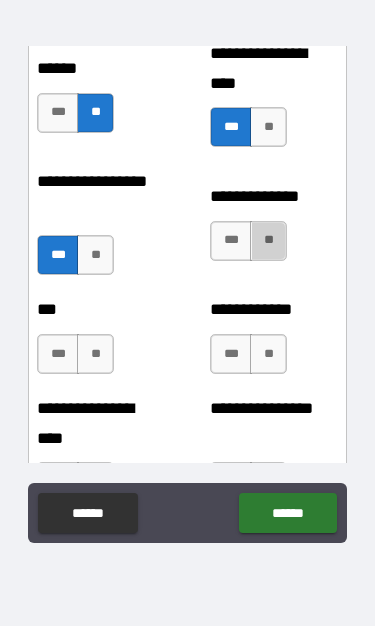 click on "**" at bounding box center [268, 242] 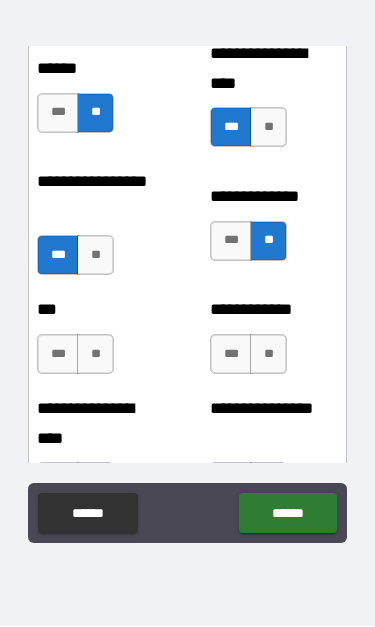 click on "**" at bounding box center [268, 355] 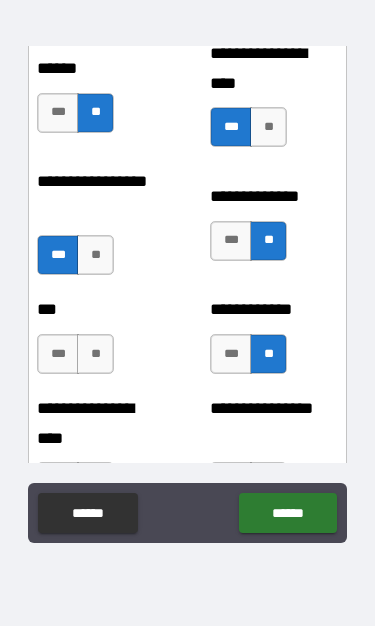 click on "**" at bounding box center (95, 355) 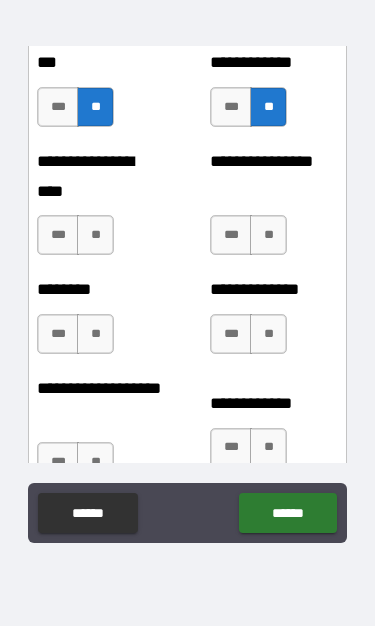 scroll, scrollTop: 6440, scrollLeft: 0, axis: vertical 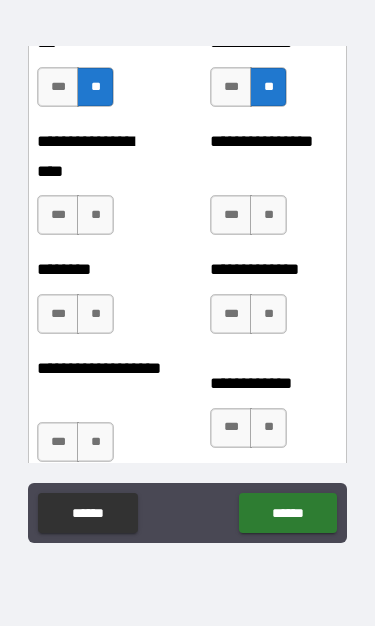 click on "***" at bounding box center [58, 216] 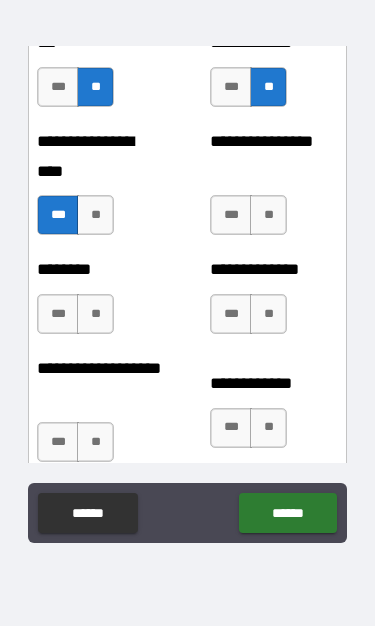 click on "**********" at bounding box center [274, 192] 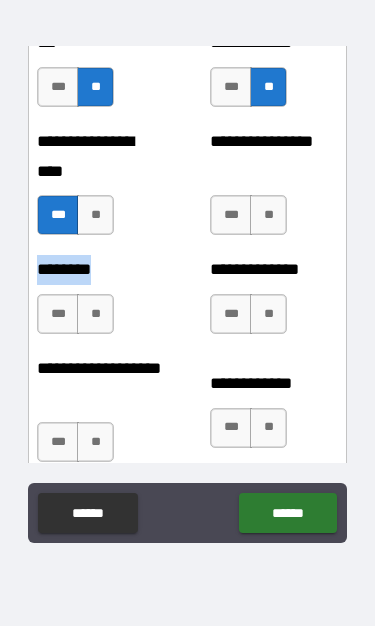 click on "**" at bounding box center (268, 216) 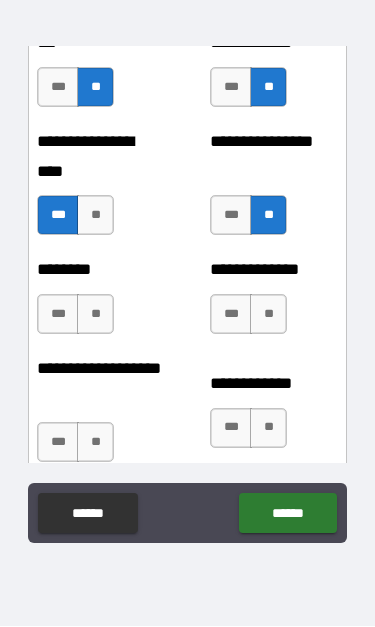 click on "**" at bounding box center [95, 315] 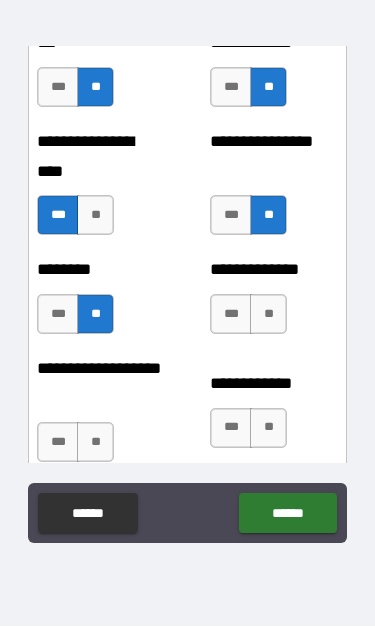 click on "**" at bounding box center (268, 315) 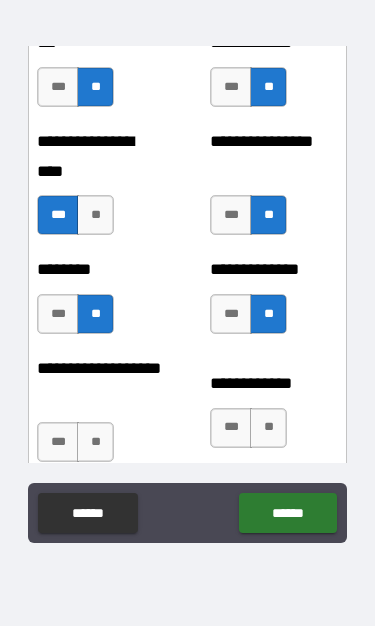 click on "**" at bounding box center (268, 429) 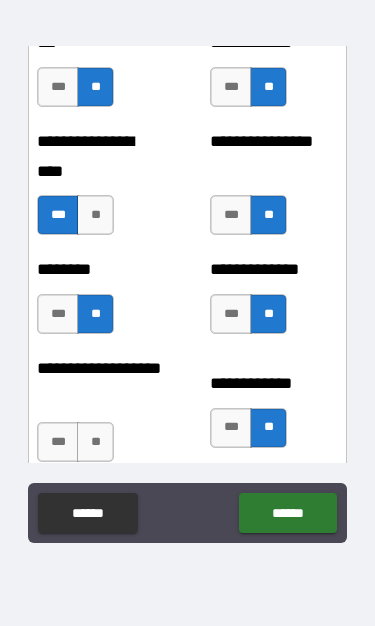 click on "**" at bounding box center [95, 443] 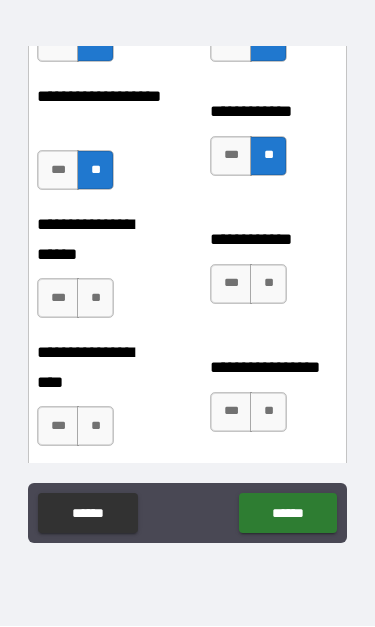 scroll, scrollTop: 6721, scrollLeft: 0, axis: vertical 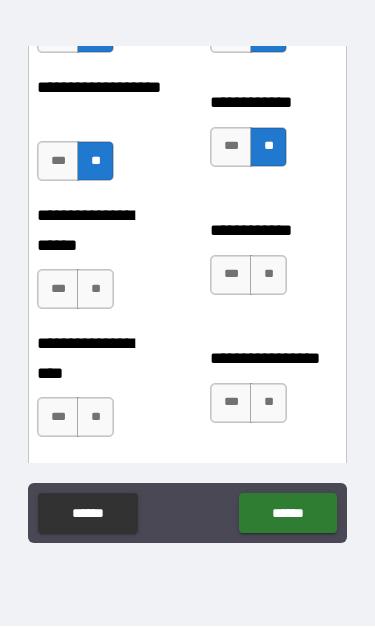 click on "**" at bounding box center (95, 290) 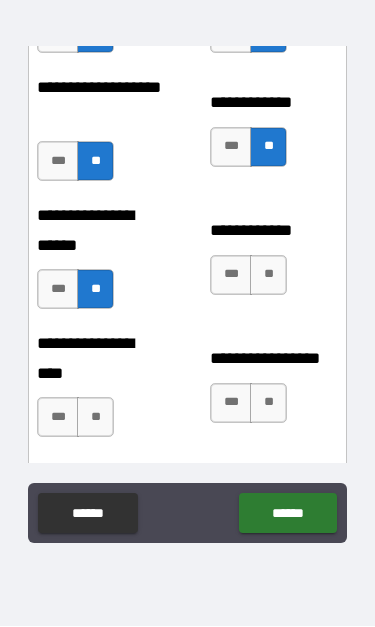 click on "**" at bounding box center [268, 276] 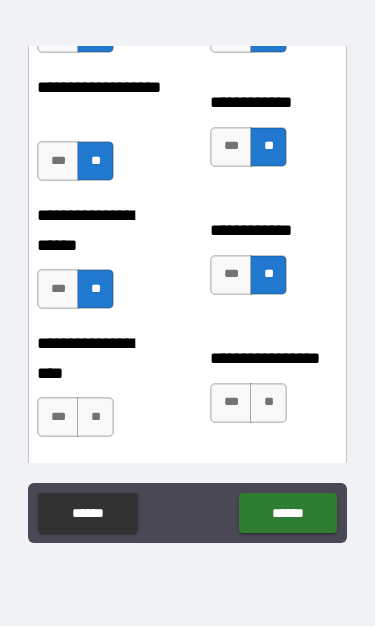 click on "**" at bounding box center [268, 404] 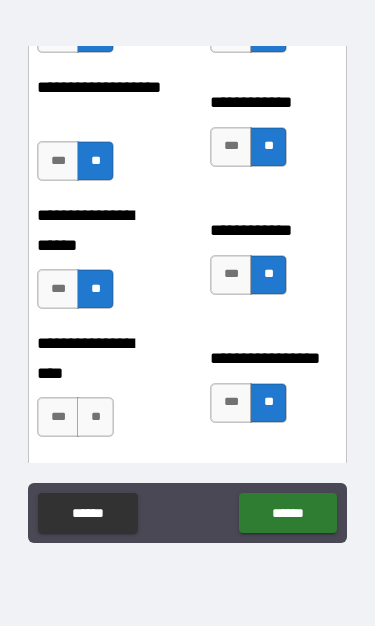 click on "**" at bounding box center [95, 418] 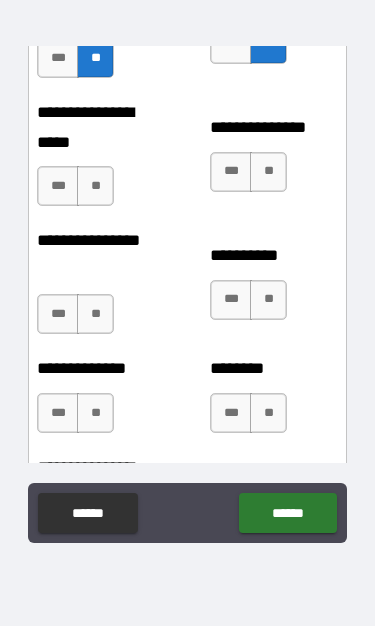 scroll, scrollTop: 7077, scrollLeft: 0, axis: vertical 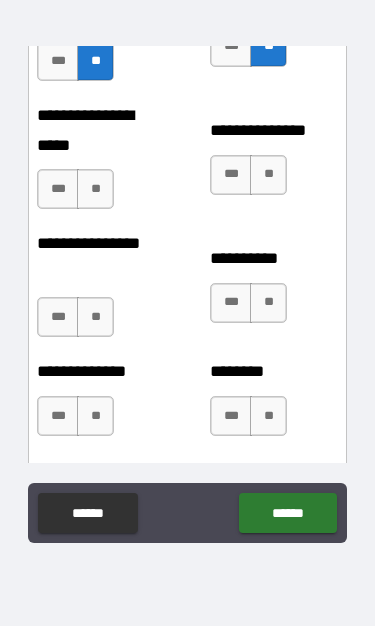 click on "**" at bounding box center [95, 190] 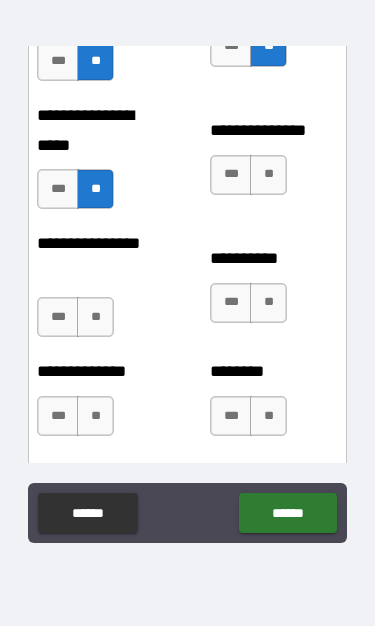 click on "**" at bounding box center (268, 176) 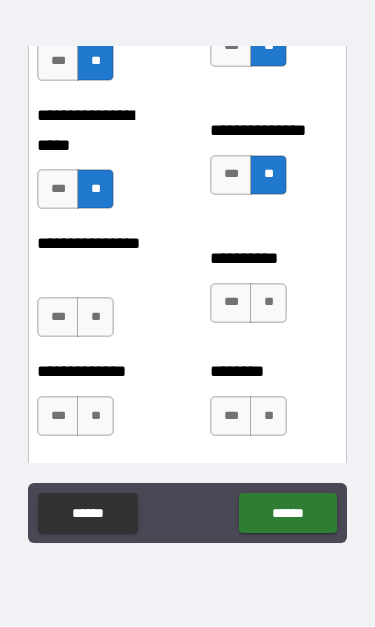click on "**" at bounding box center [268, 304] 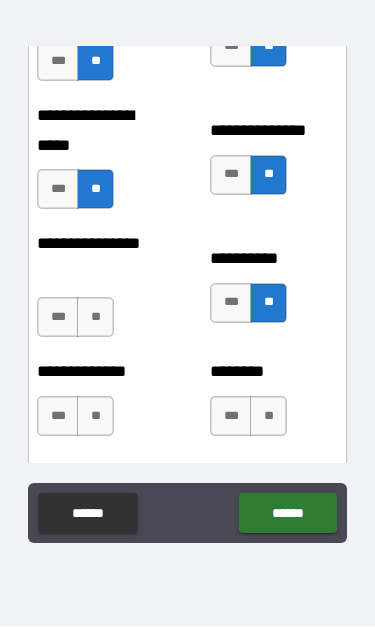 click on "**" at bounding box center [95, 318] 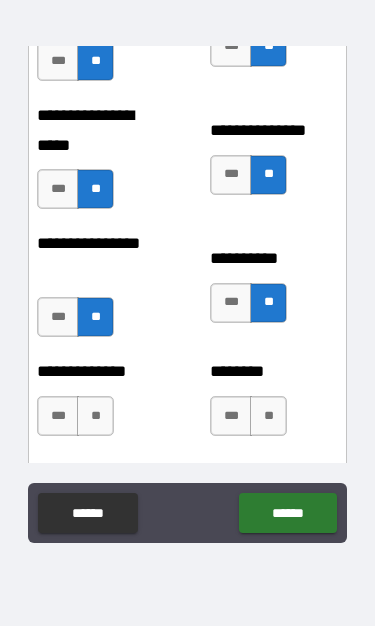 click on "**" at bounding box center [95, 417] 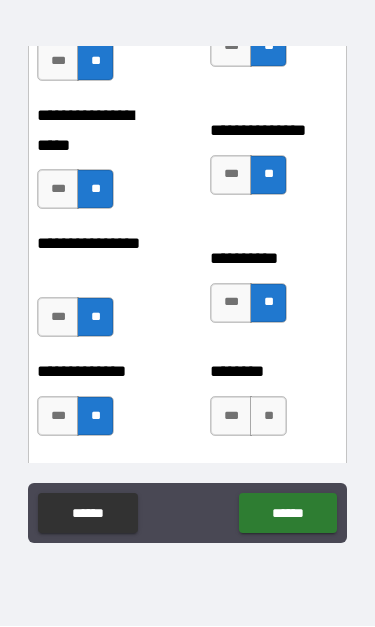 click on "**" at bounding box center [268, 417] 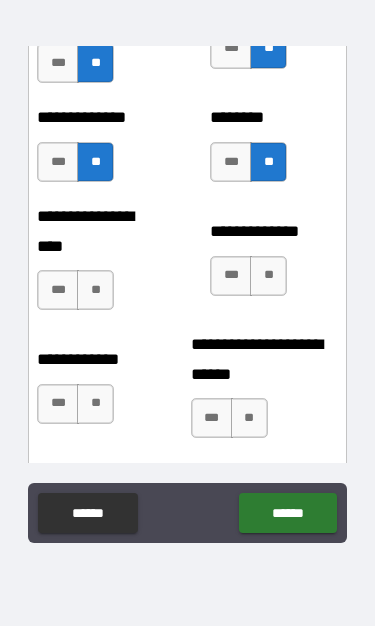 scroll, scrollTop: 7335, scrollLeft: 0, axis: vertical 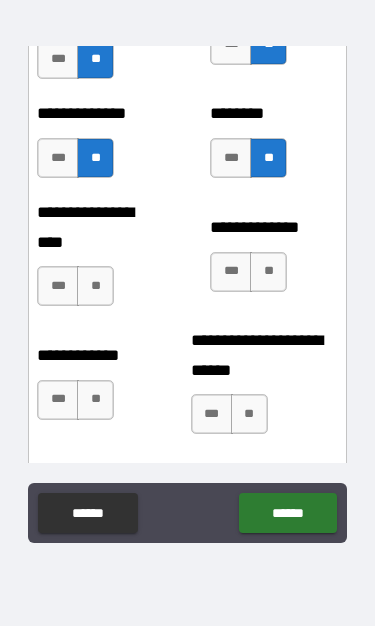 click on "**" at bounding box center (95, 287) 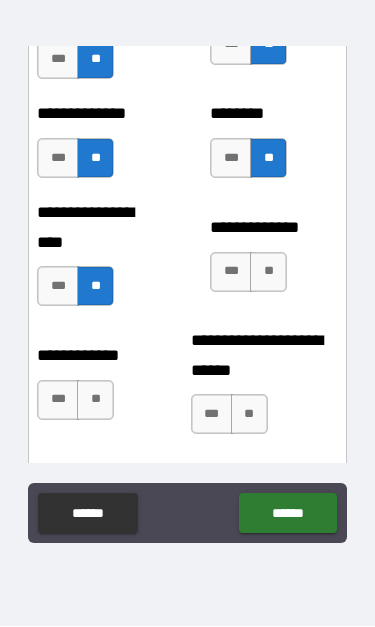 click on "***" at bounding box center (231, 273) 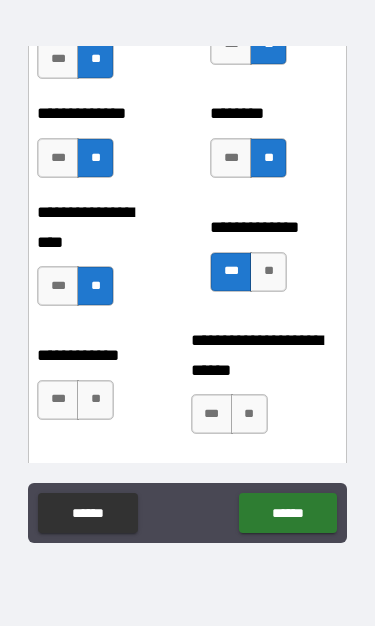 click on "**" at bounding box center (249, 415) 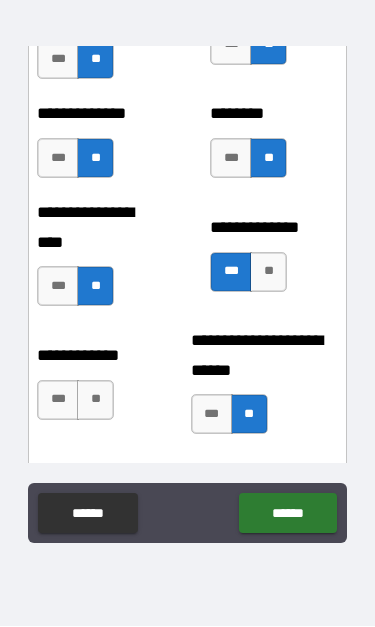 click on "**" at bounding box center (95, 401) 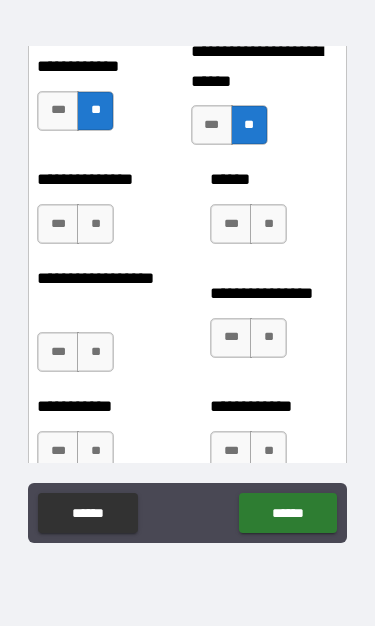 scroll, scrollTop: 7628, scrollLeft: 0, axis: vertical 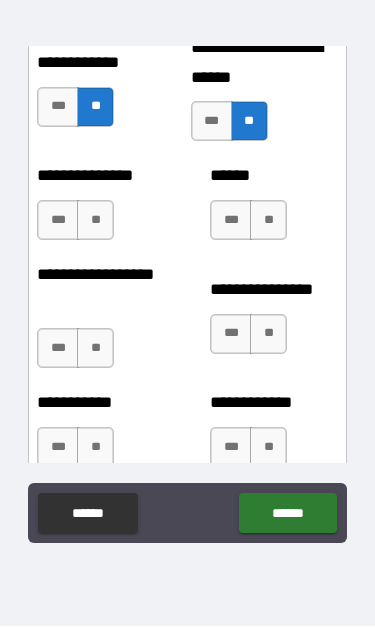 click on "**" at bounding box center (268, 221) 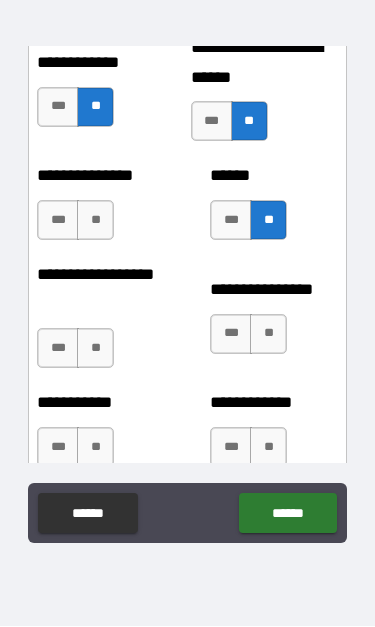 click on "**" at bounding box center [95, 221] 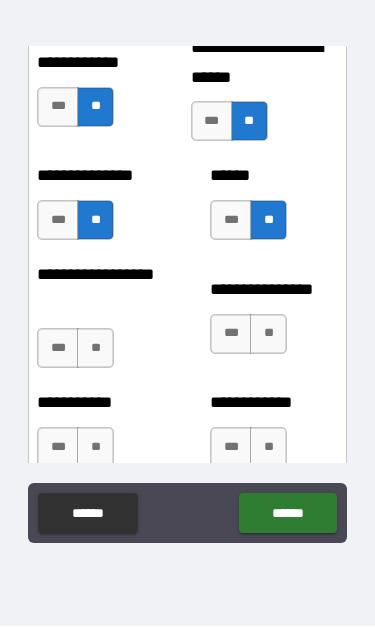 click on "**" at bounding box center (95, 349) 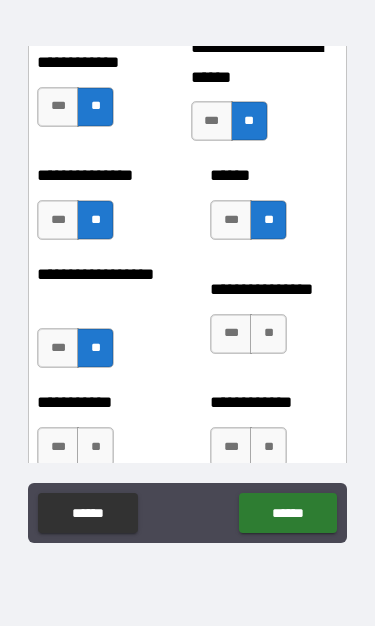 click on "**" at bounding box center [268, 335] 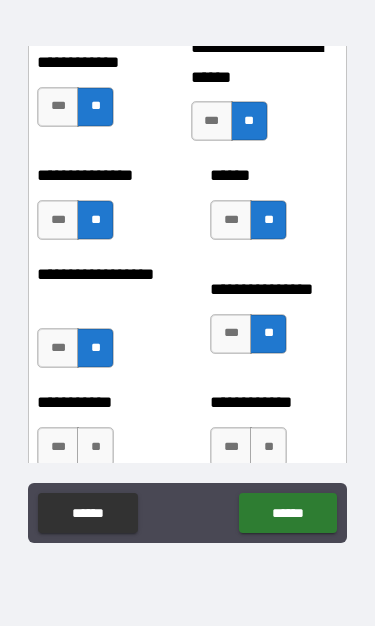 click on "**" at bounding box center (268, 448) 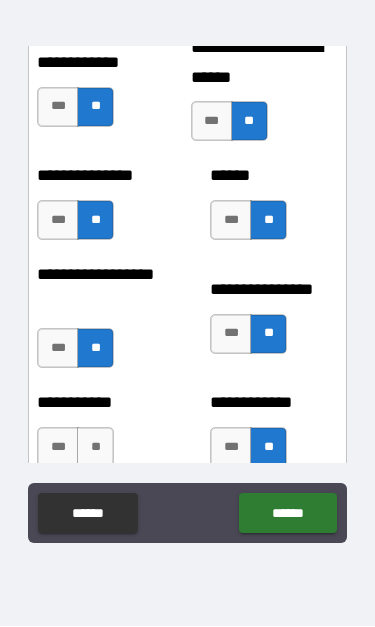 click on "**" at bounding box center (95, 448) 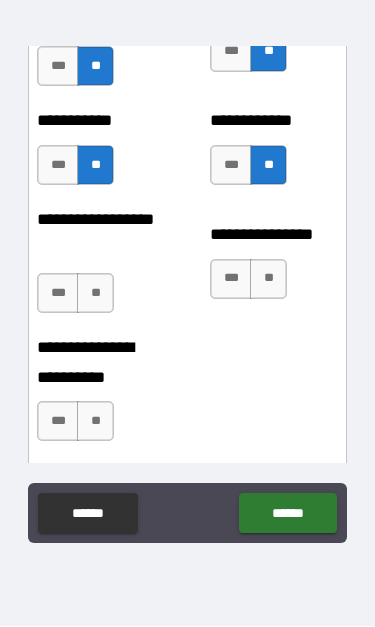 scroll, scrollTop: 7911, scrollLeft: 0, axis: vertical 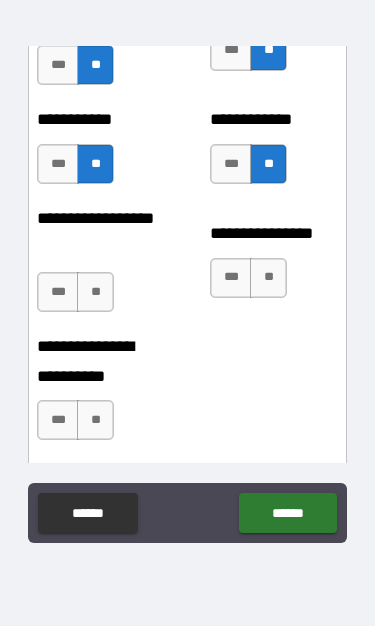 click on "**********" at bounding box center (101, 362) 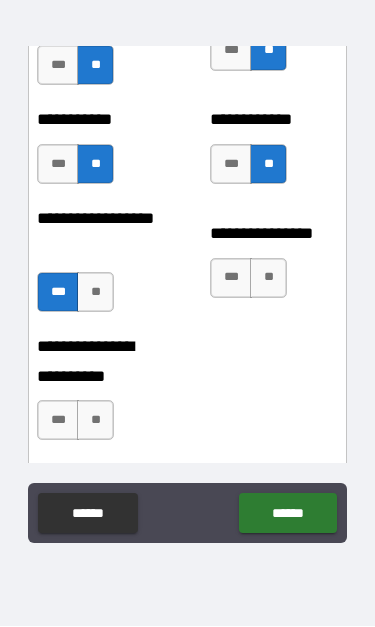 click on "**" at bounding box center [268, 279] 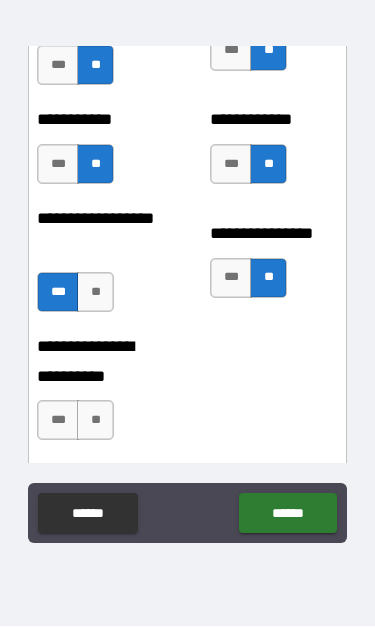click on "**" at bounding box center [95, 421] 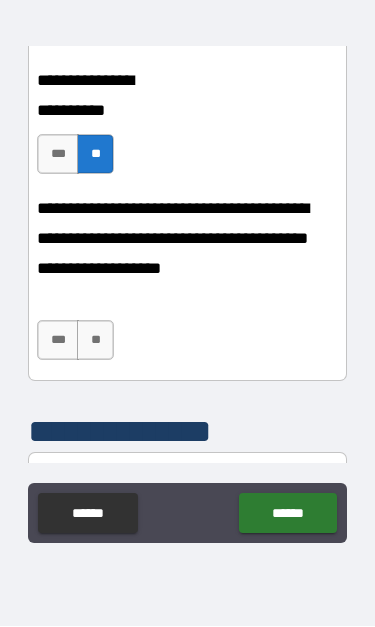 scroll, scrollTop: 8180, scrollLeft: 0, axis: vertical 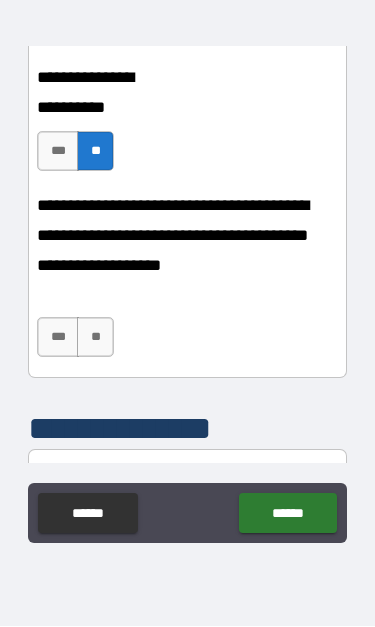 click on "**" at bounding box center [95, 338] 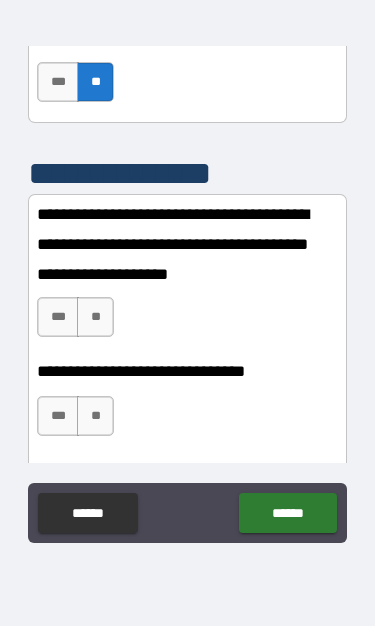 scroll, scrollTop: 8436, scrollLeft: 0, axis: vertical 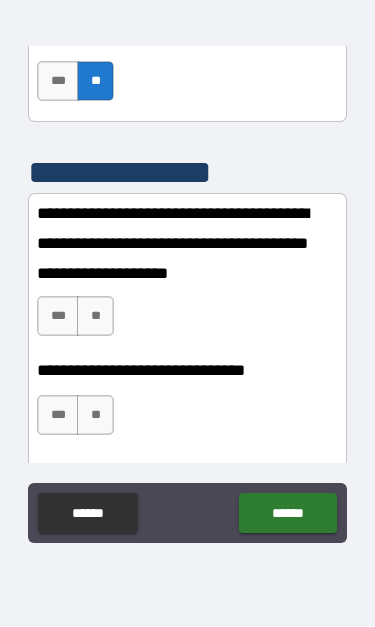 click on "***" at bounding box center (58, 317) 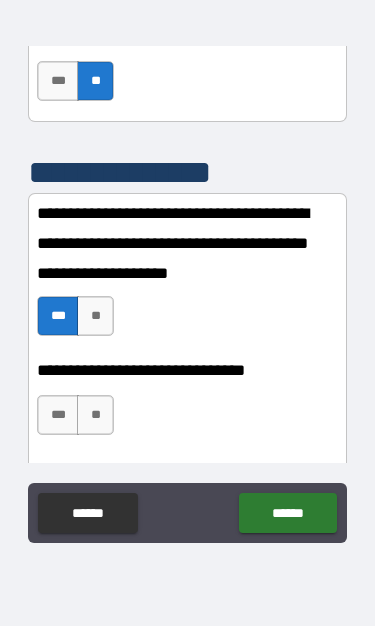 click on "***" at bounding box center (58, 416) 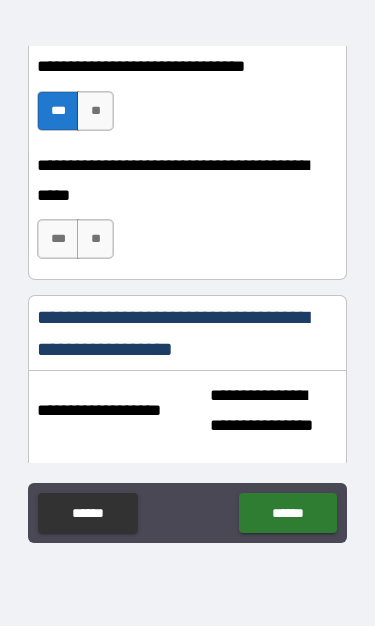 scroll, scrollTop: 8739, scrollLeft: 0, axis: vertical 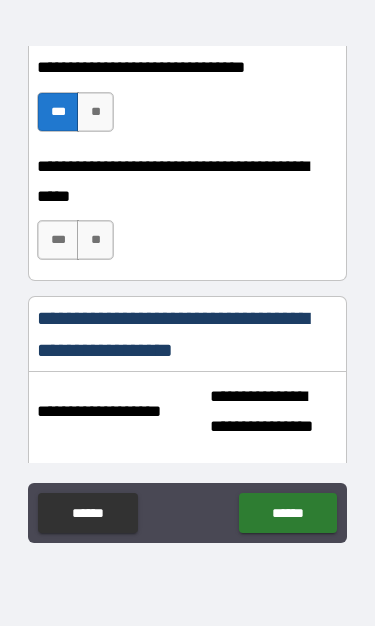 click on "***" at bounding box center [58, 241] 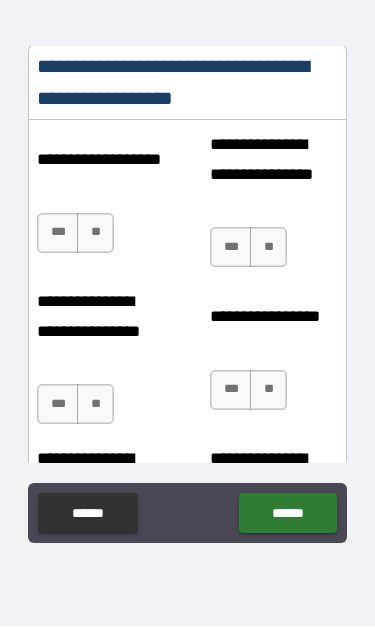 scroll, scrollTop: 8992, scrollLeft: 0, axis: vertical 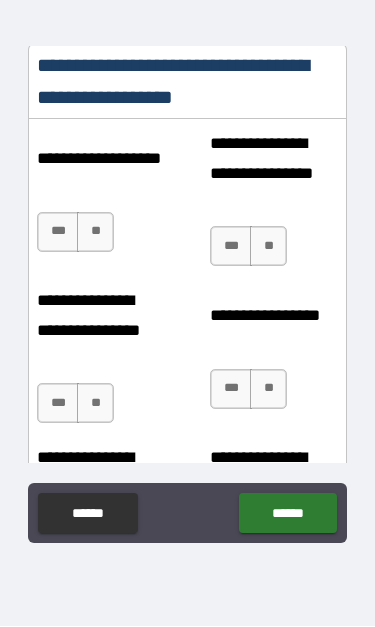 click on "***" at bounding box center [231, 247] 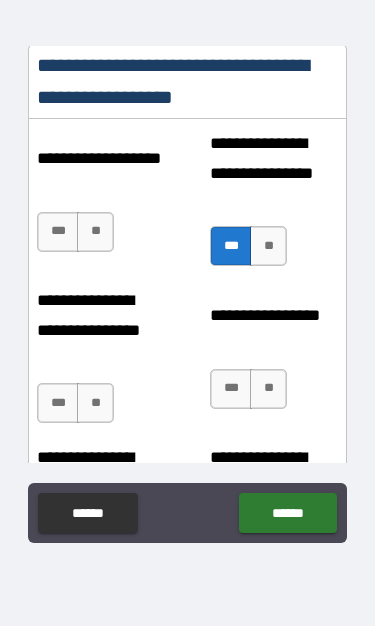 click on "**" at bounding box center [268, 247] 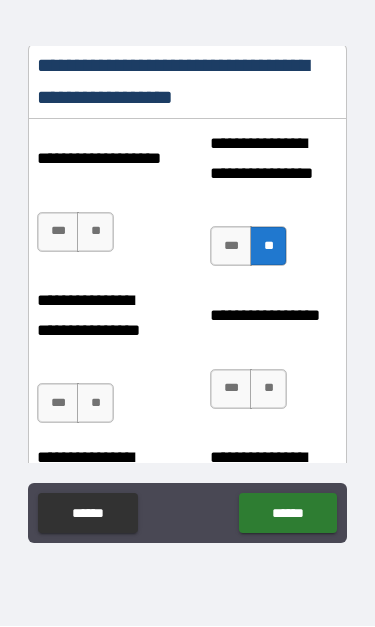 click on "**" at bounding box center (95, 233) 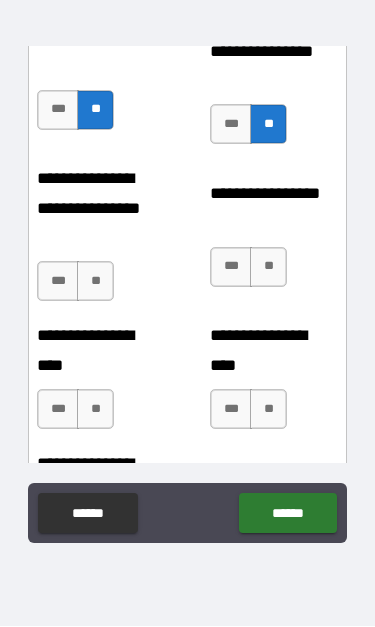 scroll, scrollTop: 9115, scrollLeft: 0, axis: vertical 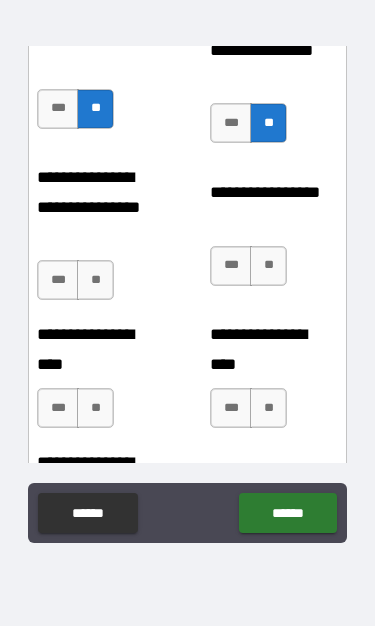 click on "**" at bounding box center [95, 281] 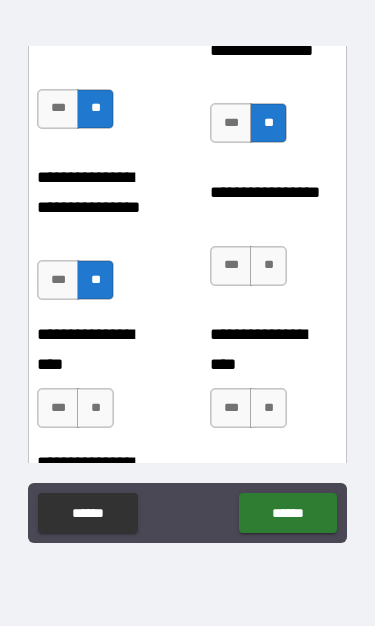 click on "**" at bounding box center (268, 267) 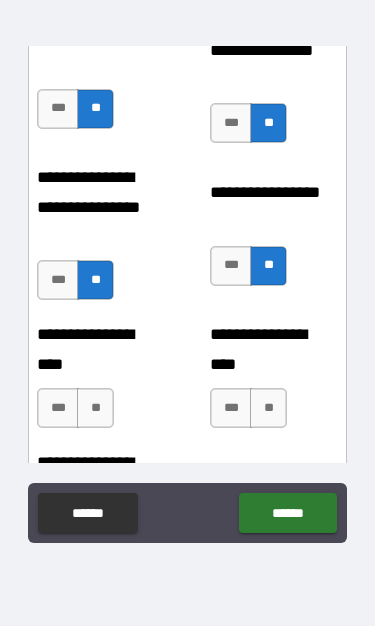 click on "**" at bounding box center (268, 409) 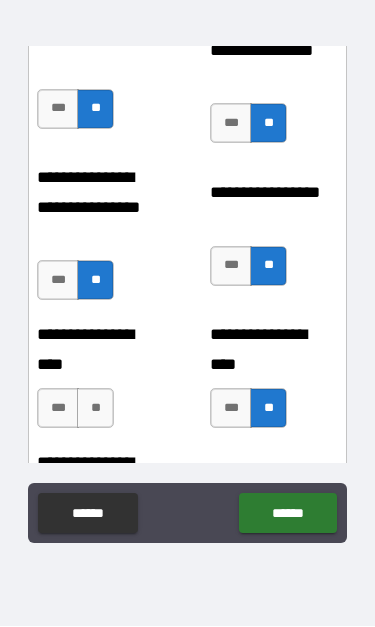 click on "**" at bounding box center (95, 409) 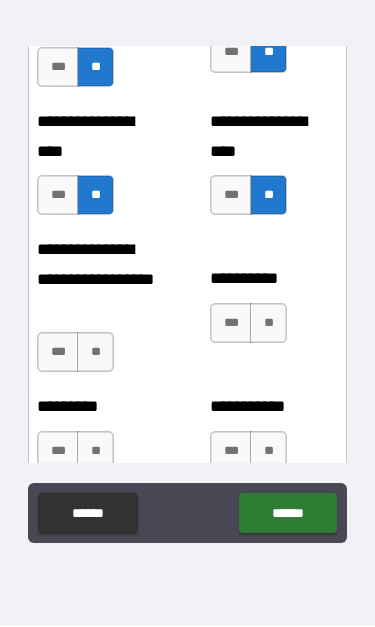 scroll, scrollTop: 9335, scrollLeft: 0, axis: vertical 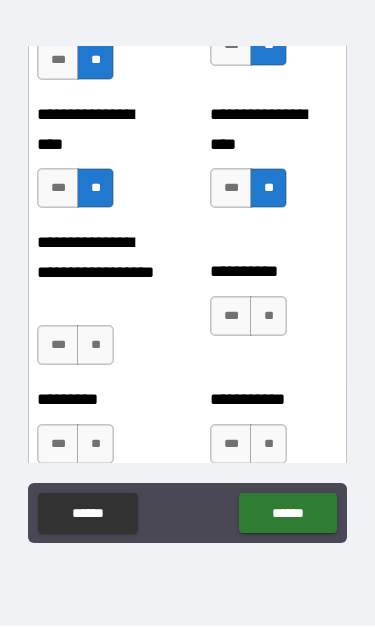 click on "**" at bounding box center (268, 317) 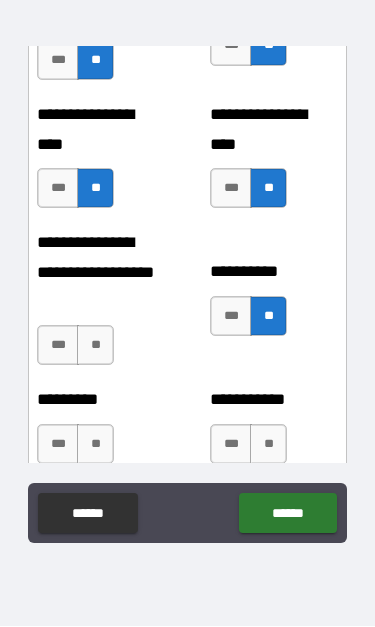 click on "**" at bounding box center [95, 346] 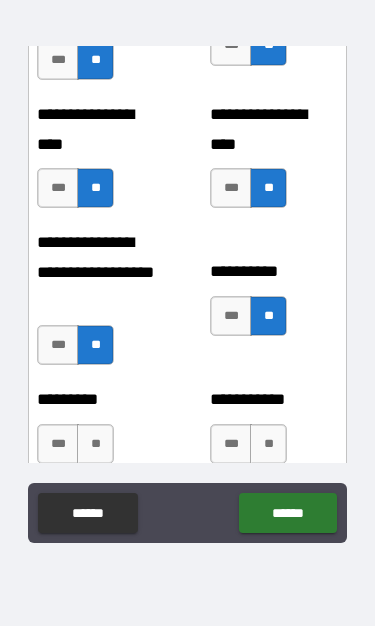 click on "***" at bounding box center (58, 445) 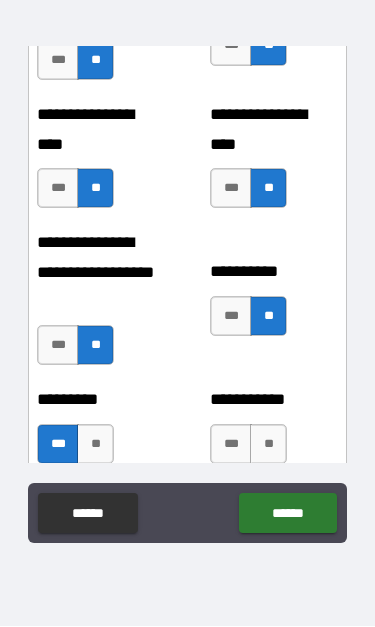 click on "**" at bounding box center [268, 445] 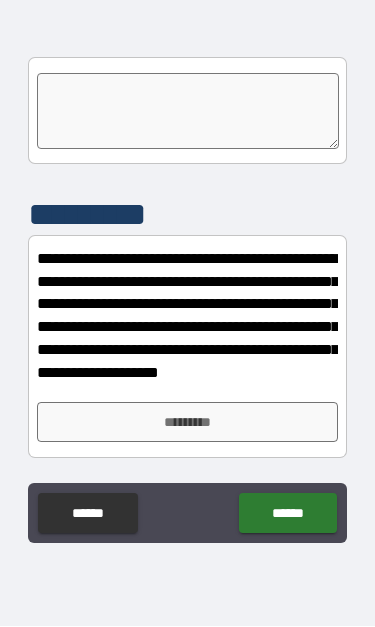 scroll, scrollTop: 9957, scrollLeft: 0, axis: vertical 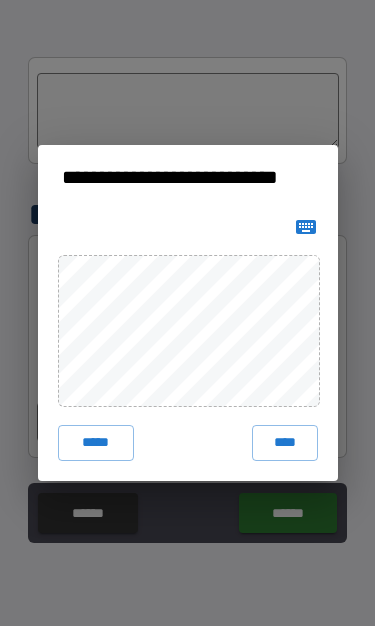 click on "****" at bounding box center (285, 444) 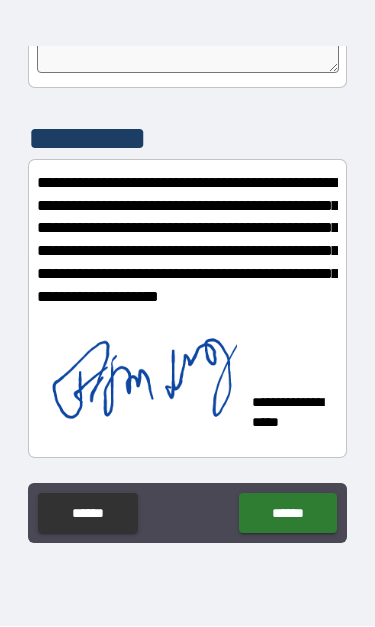 scroll, scrollTop: 10033, scrollLeft: 0, axis: vertical 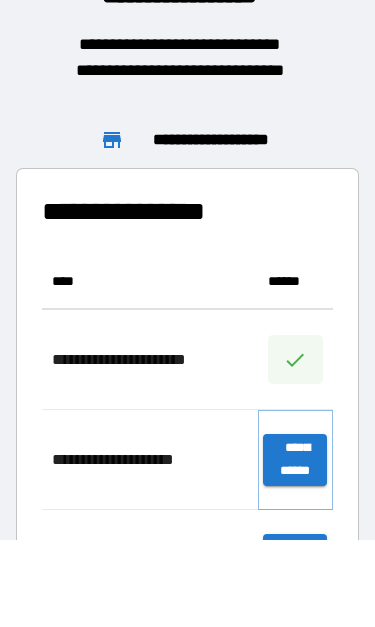 click on "**********" at bounding box center (295, 461) 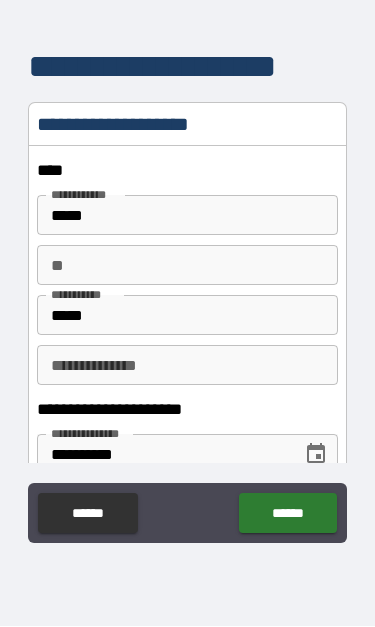 click on "**********" at bounding box center (187, 366) 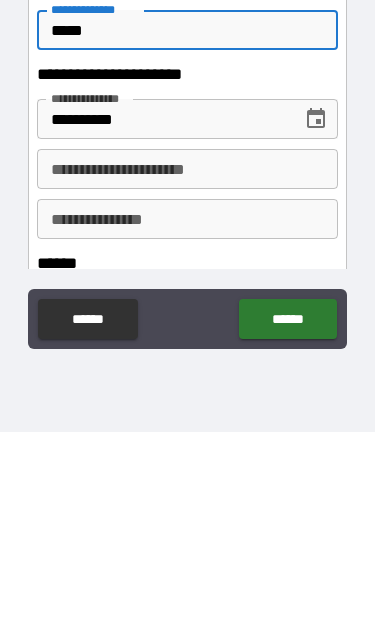 scroll, scrollTop: 146, scrollLeft: 0, axis: vertical 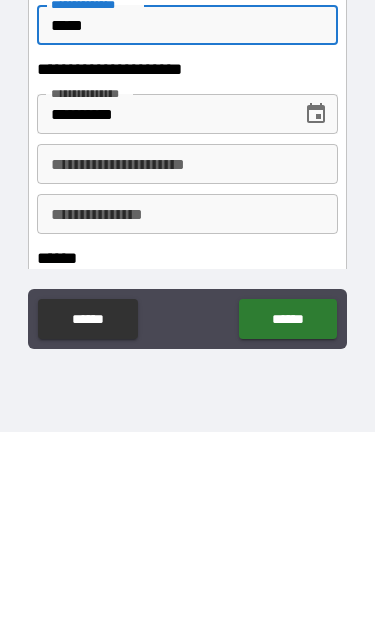 click on "**********" at bounding box center [187, 359] 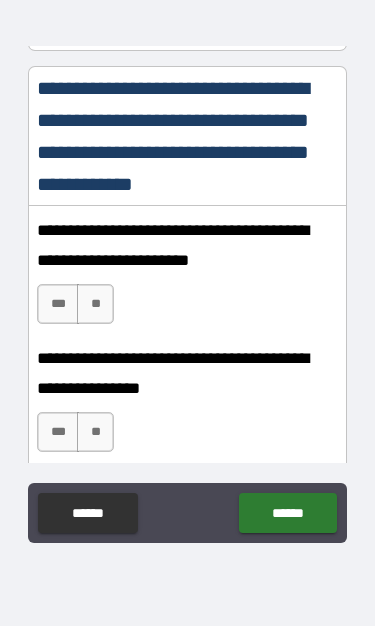 scroll, scrollTop: 1377, scrollLeft: 0, axis: vertical 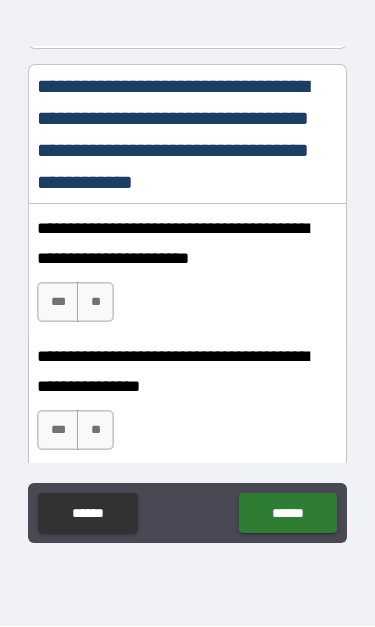 click on "***" at bounding box center [58, 303] 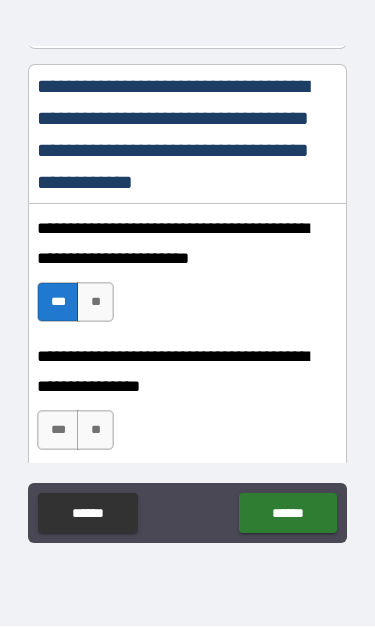 click on "***" at bounding box center [58, 431] 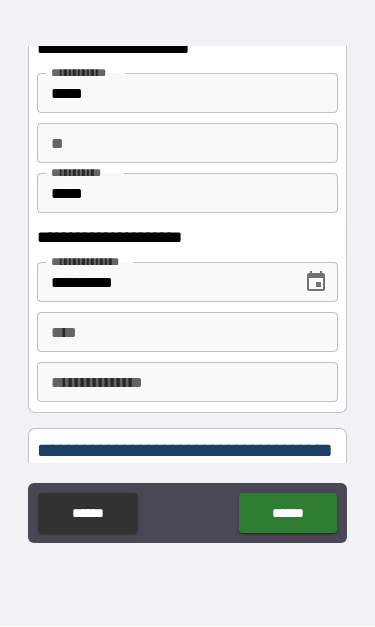 scroll, scrollTop: 2208, scrollLeft: 0, axis: vertical 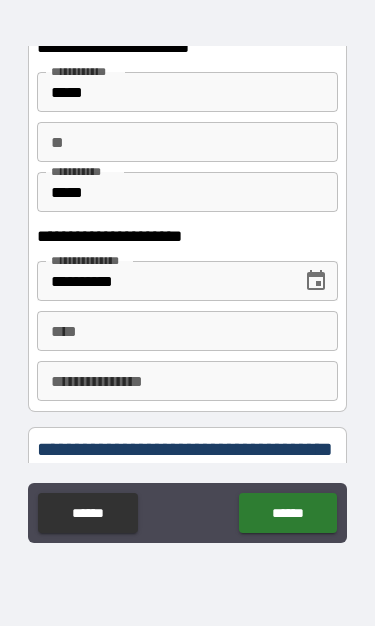 click on "****" at bounding box center [187, 332] 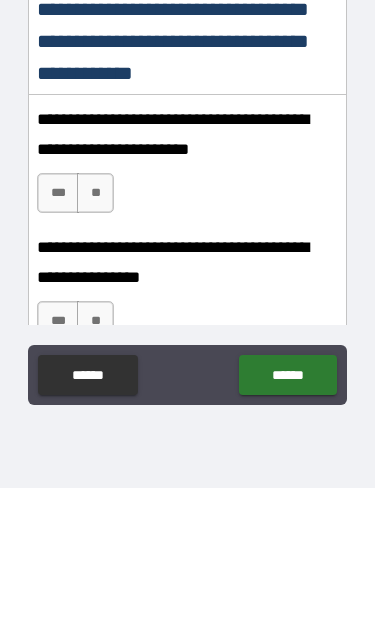 click on "**********" at bounding box center [187, 273] 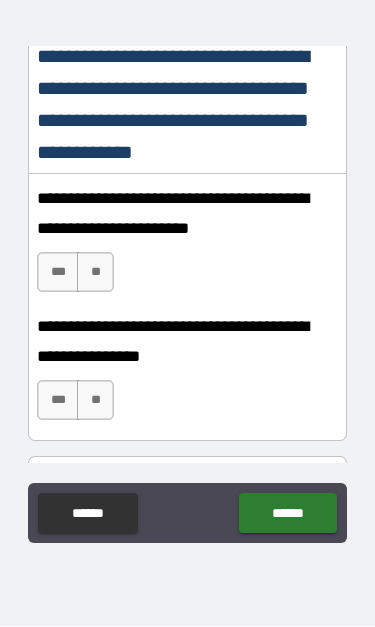 scroll, scrollTop: 3263, scrollLeft: 0, axis: vertical 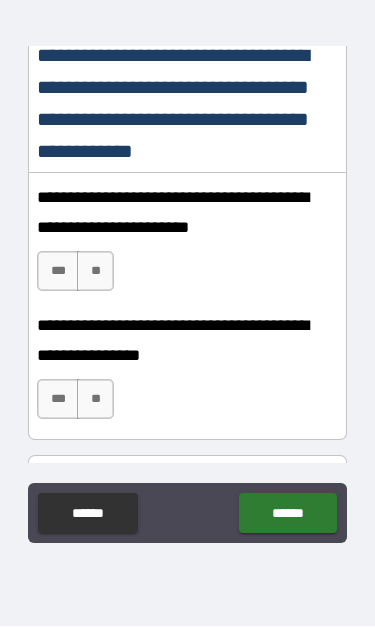 click on "***" at bounding box center [58, 272] 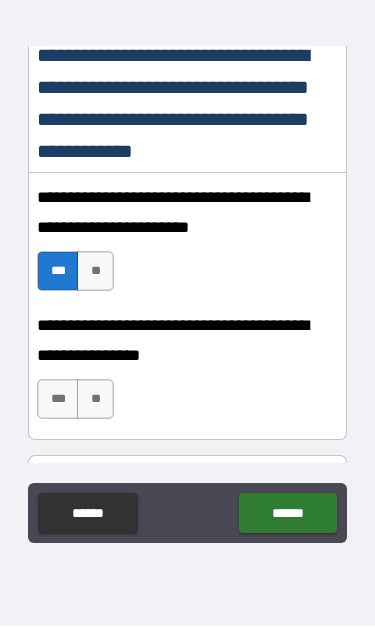 click on "***" at bounding box center (58, 400) 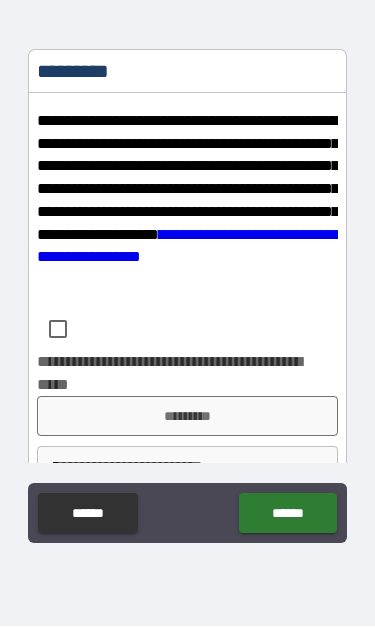 scroll, scrollTop: 3670, scrollLeft: 0, axis: vertical 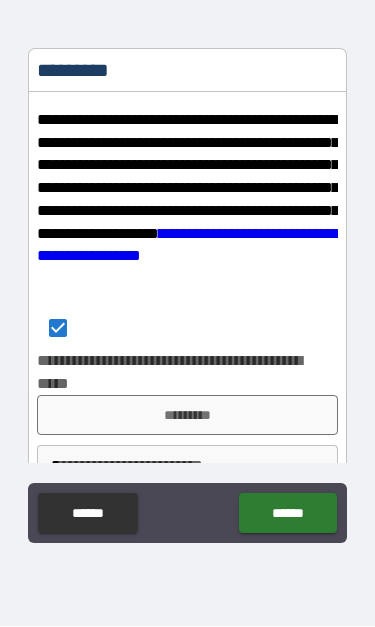 click on "*********" at bounding box center (187, 416) 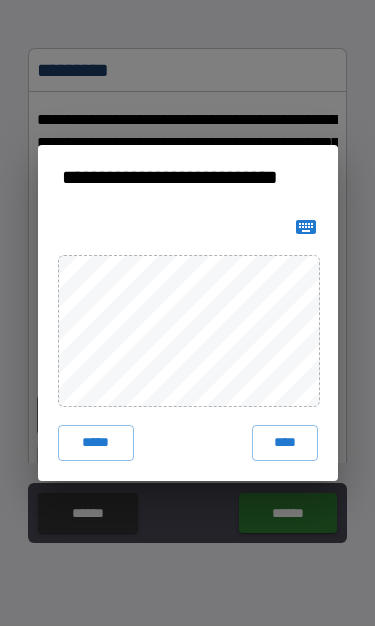 click on "****" at bounding box center [285, 444] 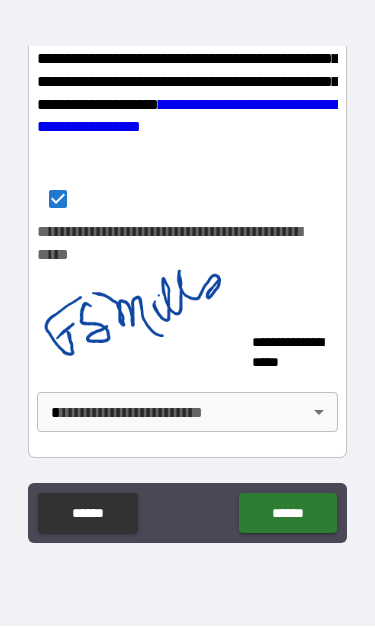 scroll, scrollTop: 3799, scrollLeft: 0, axis: vertical 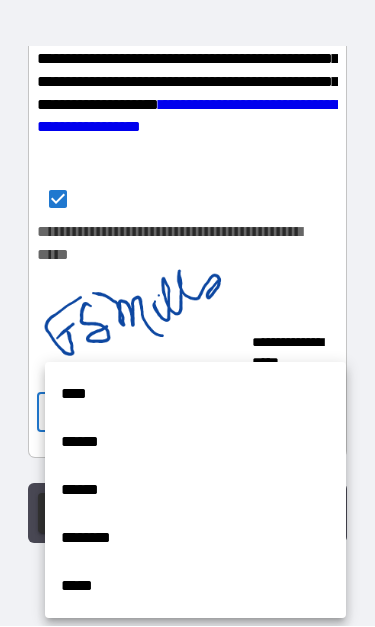 click on "****" at bounding box center (195, 395) 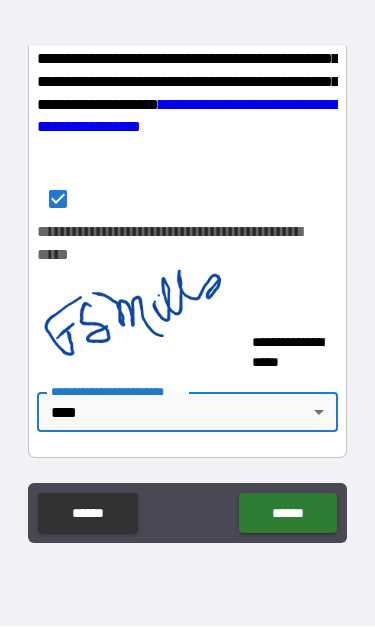 click on "******" at bounding box center [287, 514] 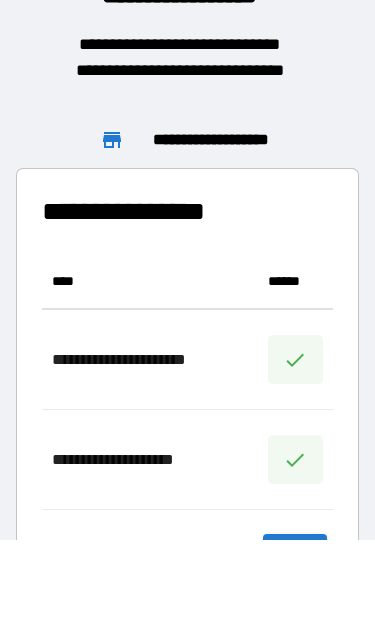 scroll, scrollTop: 1, scrollLeft: 1, axis: both 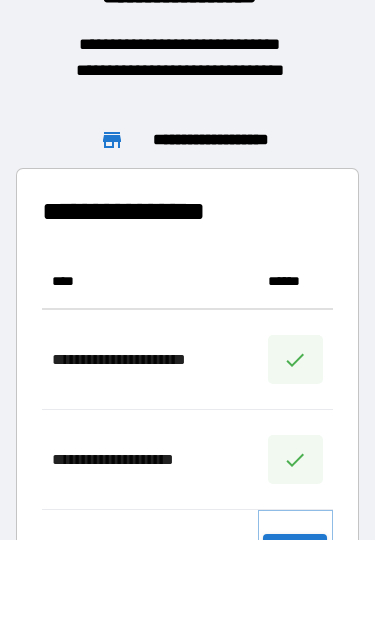 click on "**********" at bounding box center [295, 561] 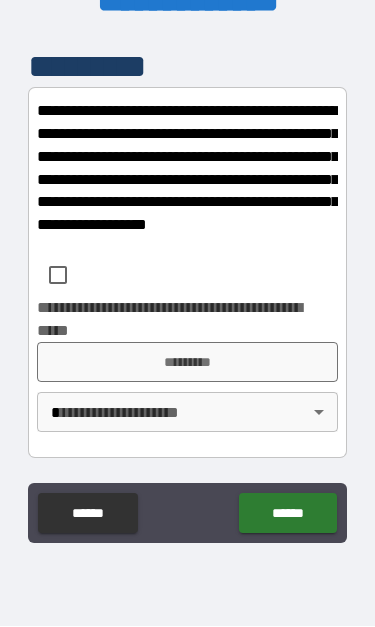 scroll, scrollTop: 8394, scrollLeft: 0, axis: vertical 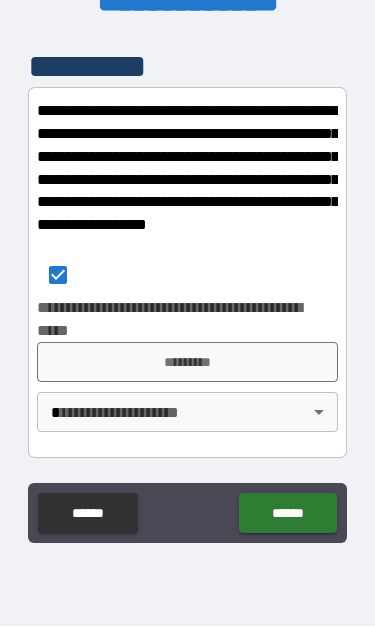 click on "*********" at bounding box center (187, 363) 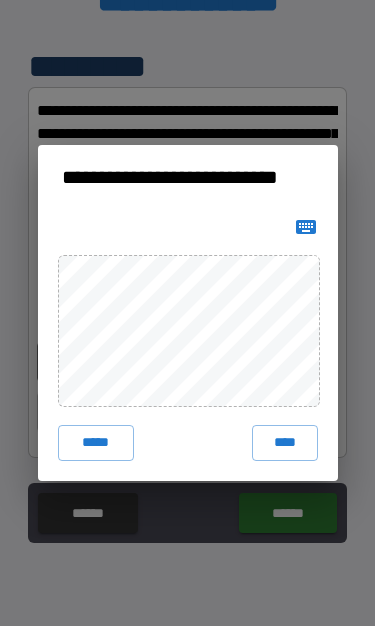 click on "****" at bounding box center [285, 444] 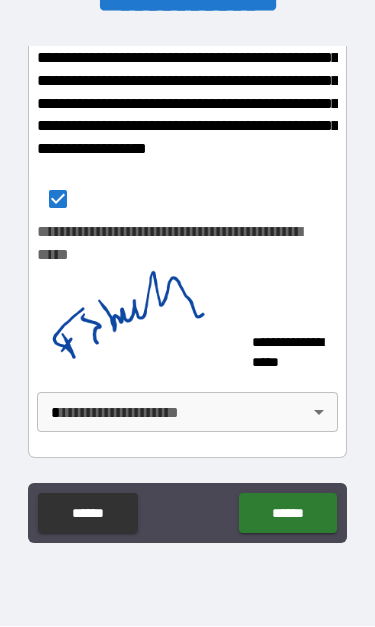 click on "******" at bounding box center [287, 514] 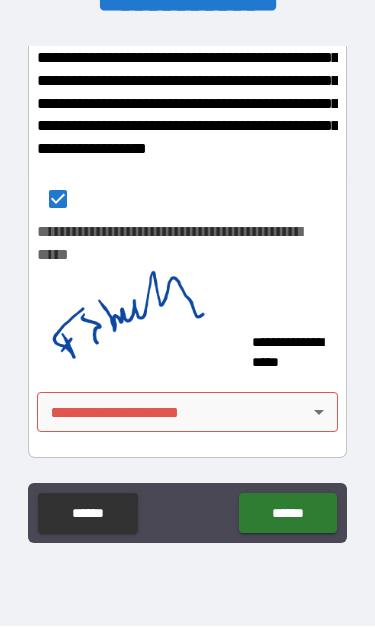 scroll, scrollTop: 8470, scrollLeft: 0, axis: vertical 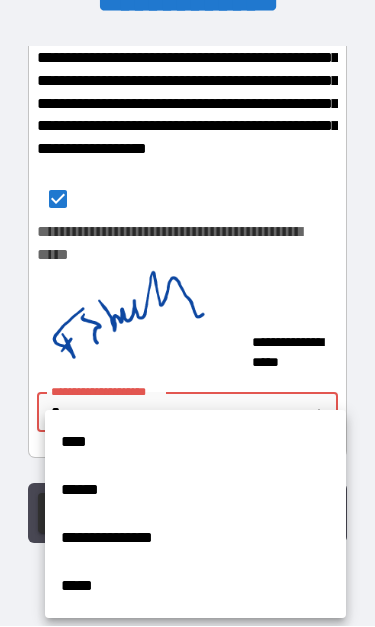 click on "****" at bounding box center [195, 443] 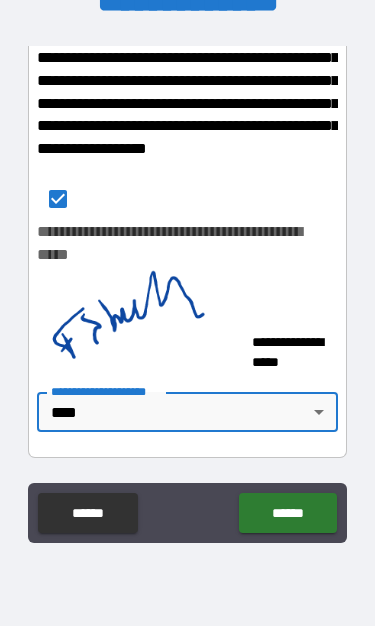click on "******" at bounding box center (287, 514) 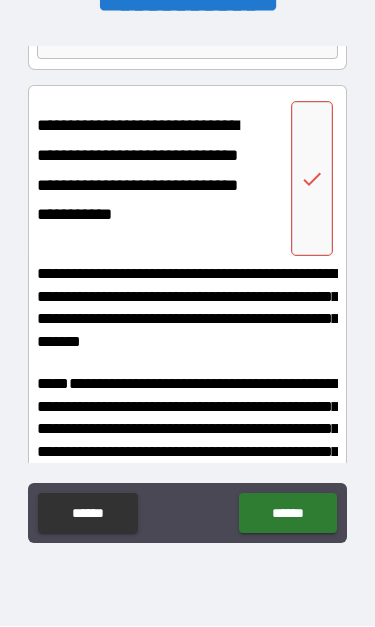 scroll, scrollTop: 183, scrollLeft: 0, axis: vertical 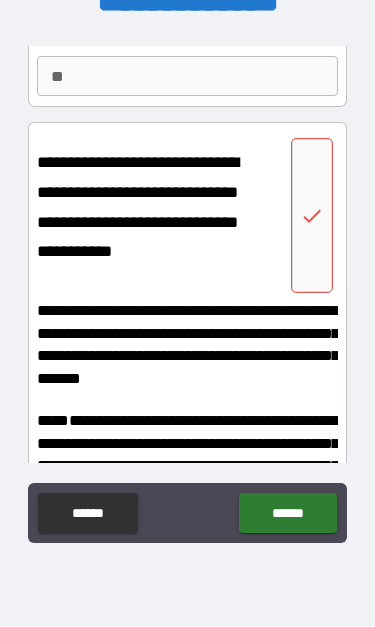 click 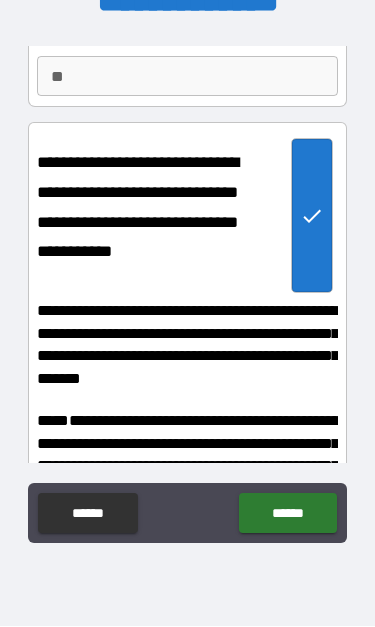 click on "******" at bounding box center [287, 514] 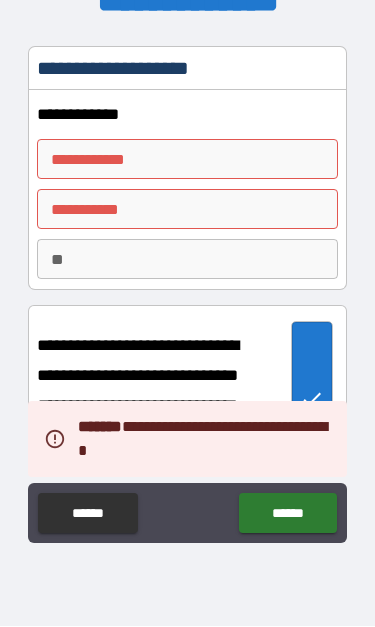 scroll, scrollTop: 0, scrollLeft: 0, axis: both 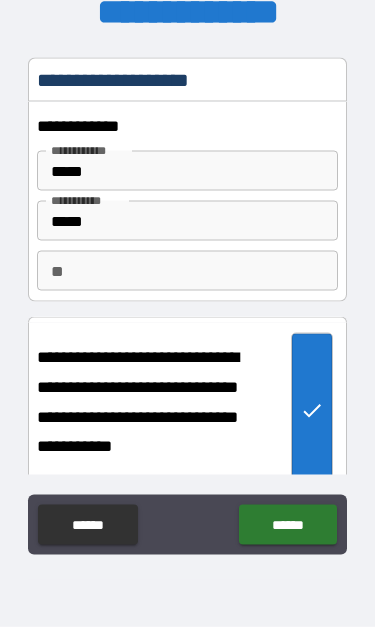 click on "**" at bounding box center [187, 271] 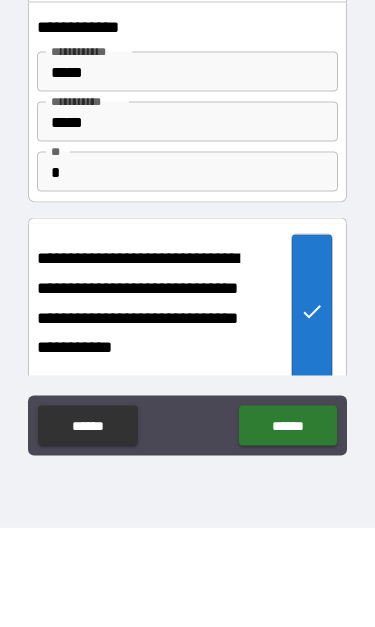 scroll, scrollTop: 86, scrollLeft: 0, axis: vertical 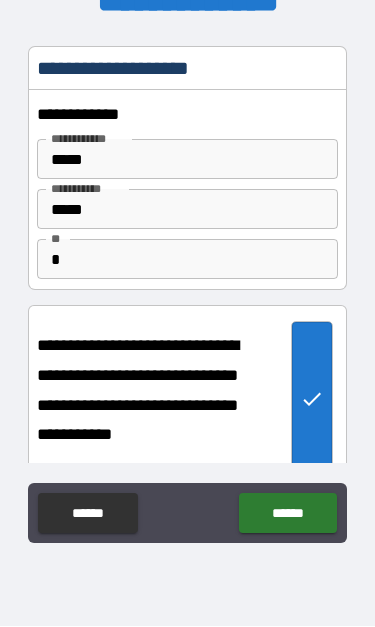 click on "******" at bounding box center (287, 514) 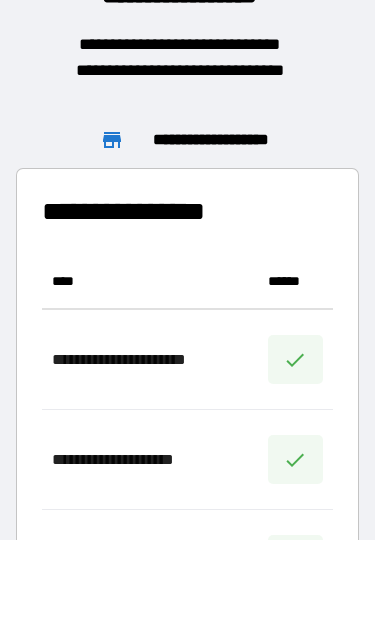 scroll, scrollTop: 956, scrollLeft: 291, axis: both 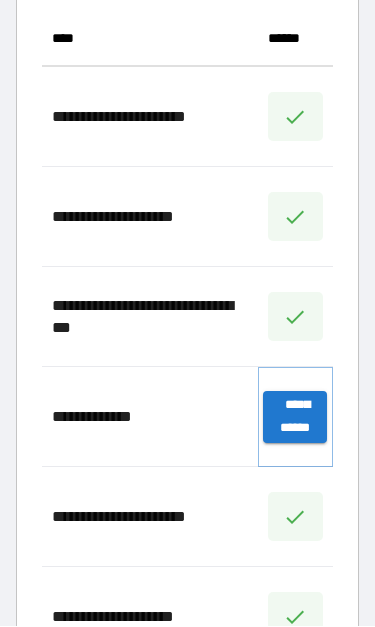 click on "**********" at bounding box center [295, 418] 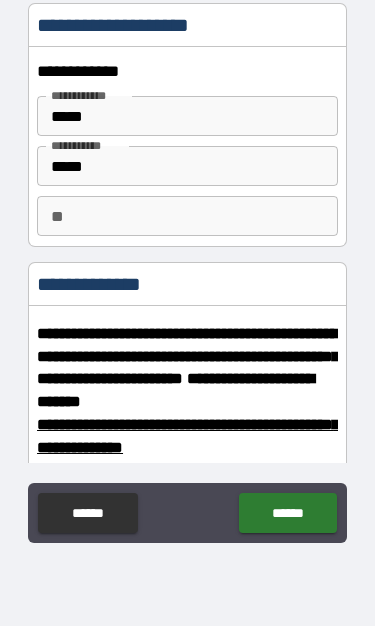 click on "******" at bounding box center (287, 514) 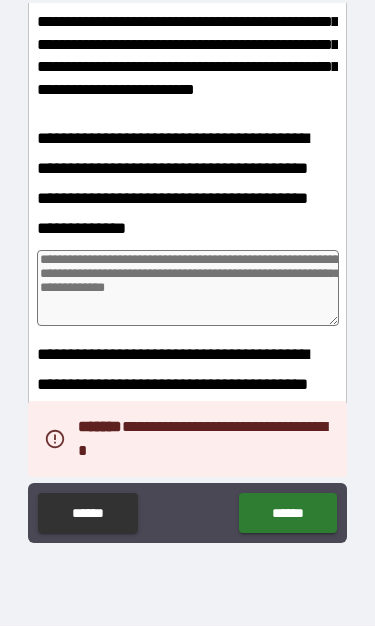 scroll, scrollTop: 806, scrollLeft: 0, axis: vertical 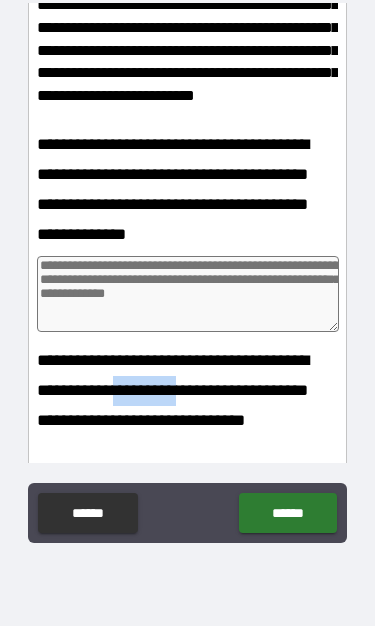 click at bounding box center (188, 295) 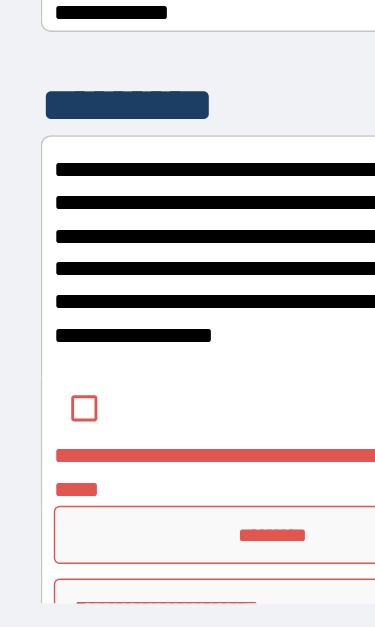 scroll, scrollTop: 1737, scrollLeft: 0, axis: vertical 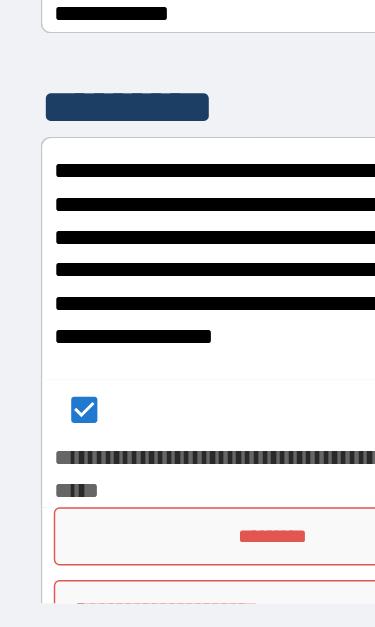 click on "*********" at bounding box center (187, 418) 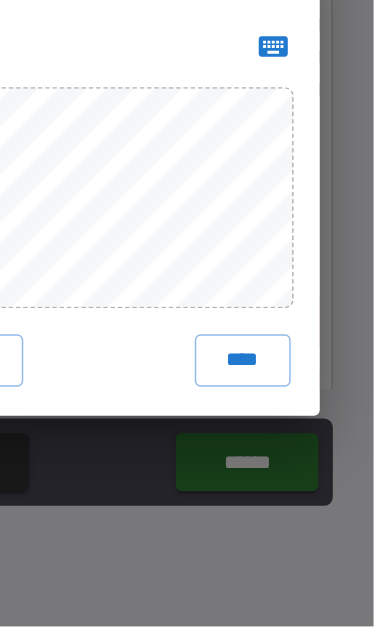 scroll, scrollTop: 86, scrollLeft: 0, axis: vertical 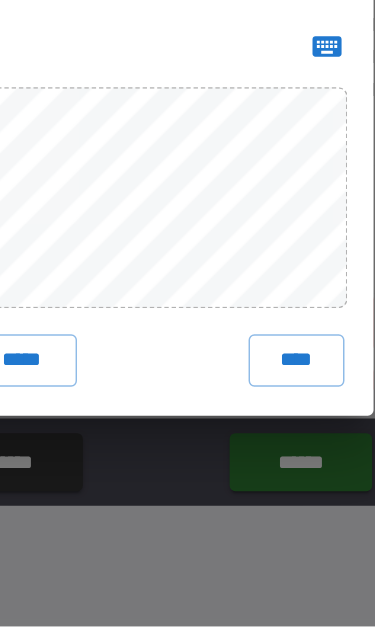 click on "****" at bounding box center [285, 444] 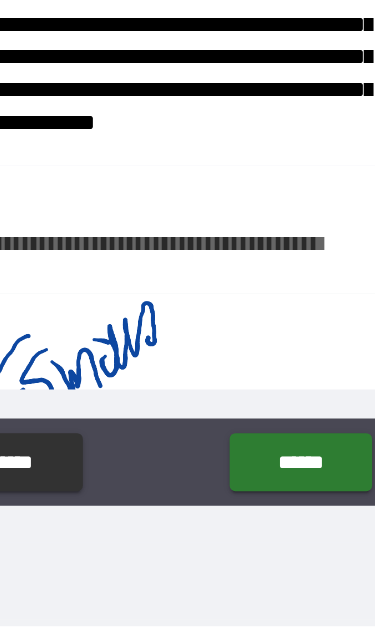 click on "******" at bounding box center [287, 514] 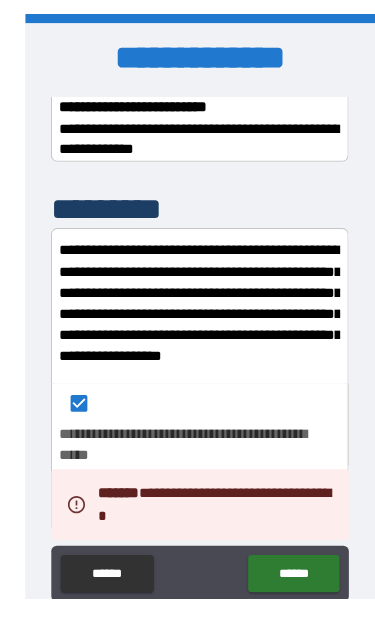 scroll, scrollTop: 84, scrollLeft: 0, axis: vertical 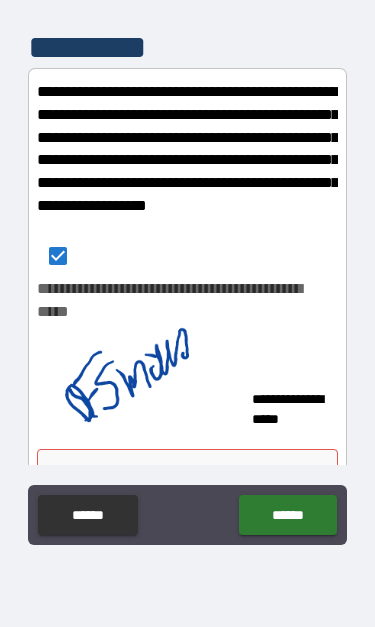click on "**********" at bounding box center [187, 271] 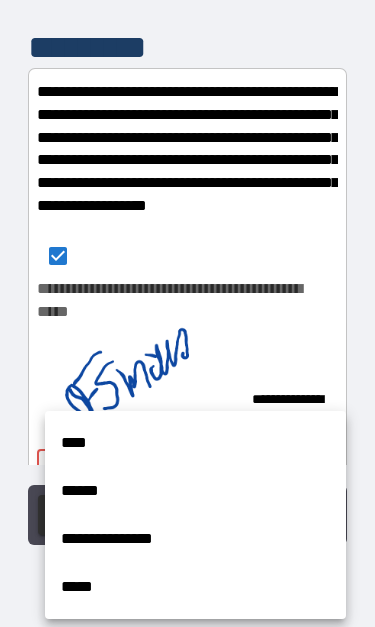 click on "****" at bounding box center (195, 443) 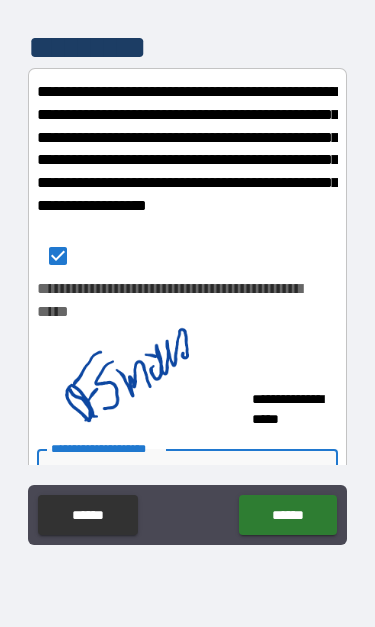 click on "******" at bounding box center [287, 515] 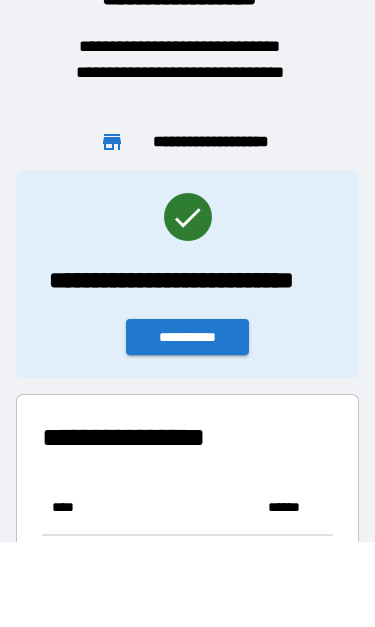 scroll, scrollTop: 1, scrollLeft: 1, axis: both 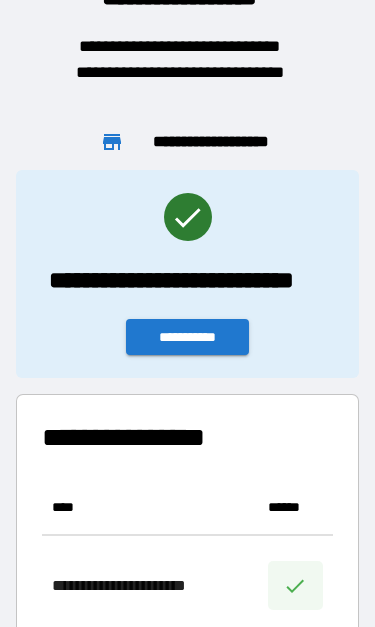 click on "**********" at bounding box center (188, 337) 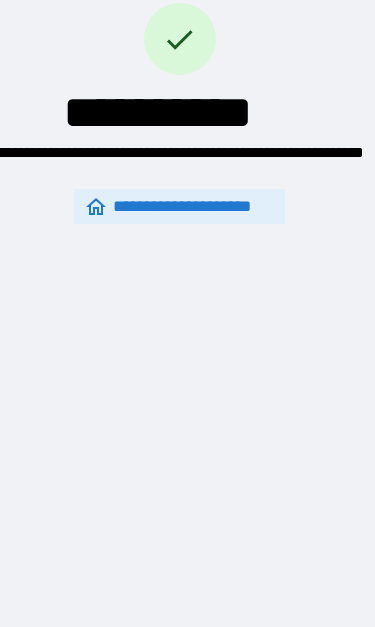 click on "**********" at bounding box center (180, 206) 